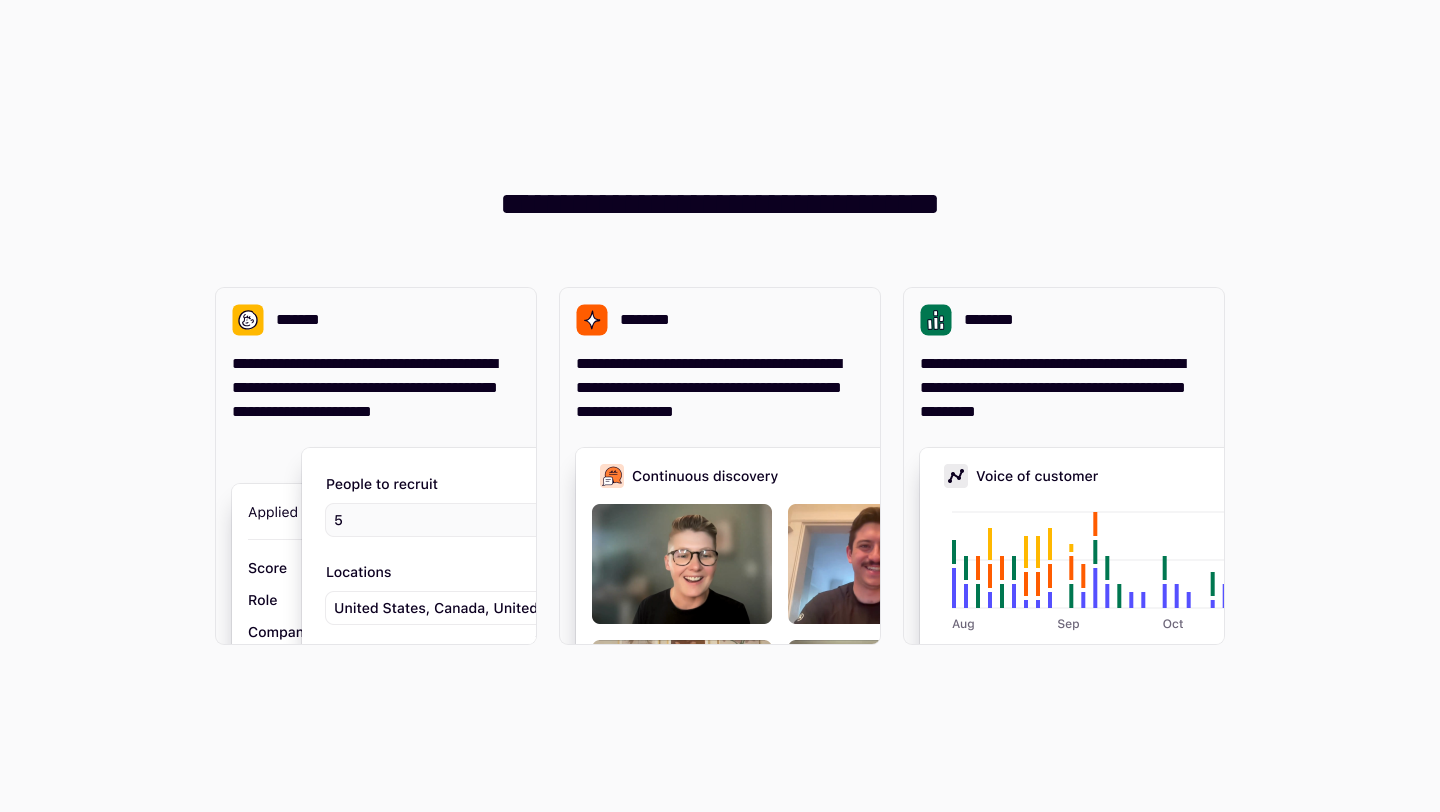 scroll, scrollTop: 0, scrollLeft: 0, axis: both 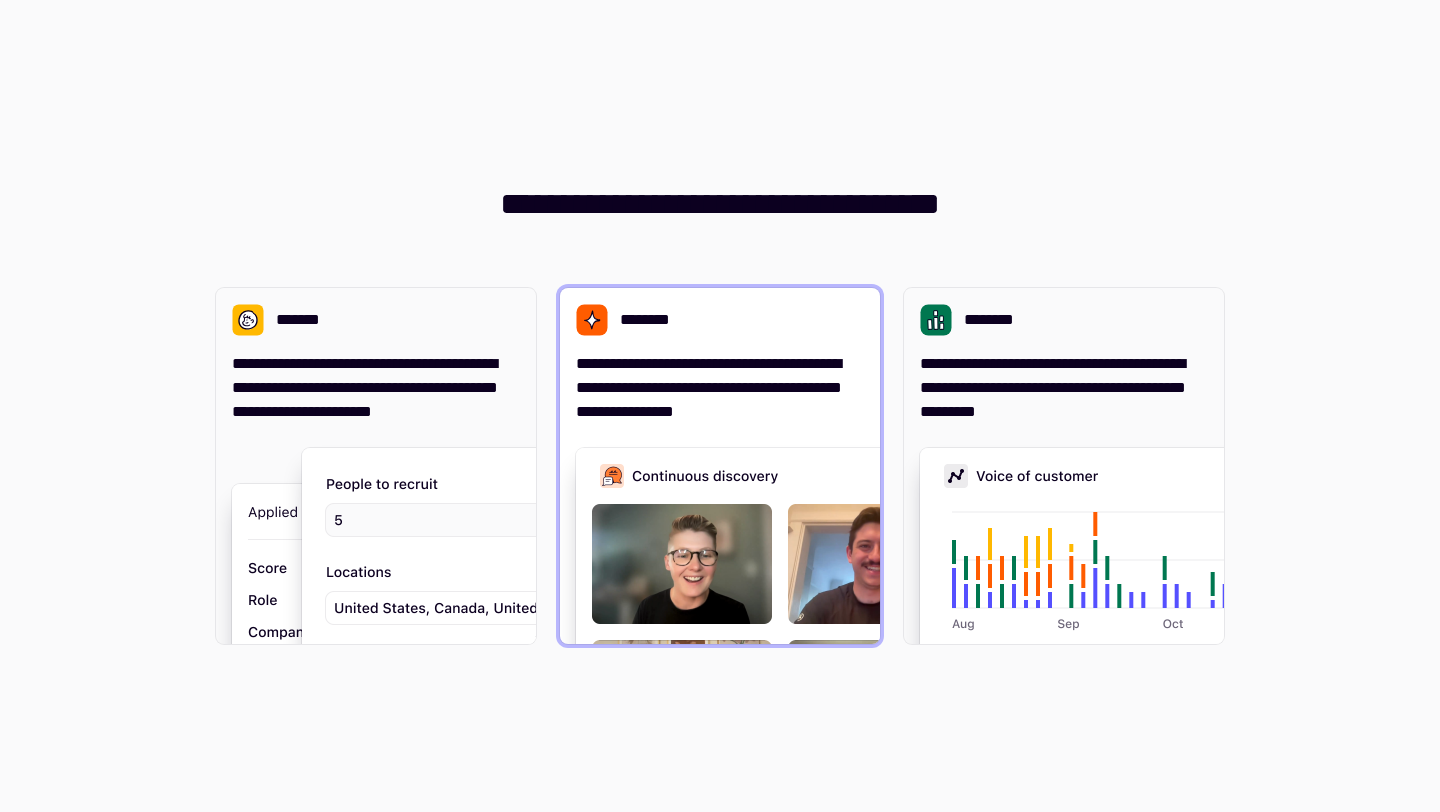 click on "**********" at bounding box center [720, 388] 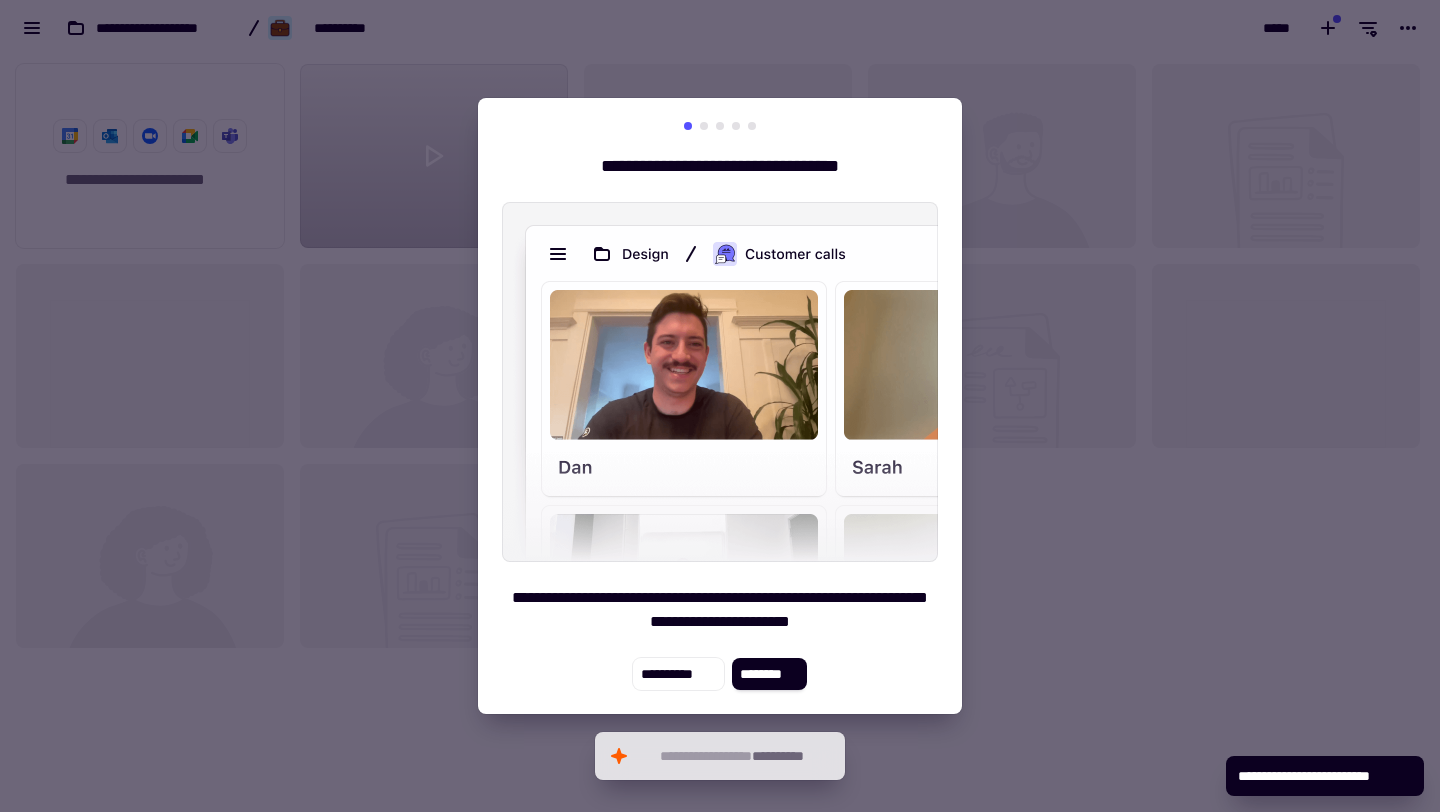 scroll, scrollTop: 1, scrollLeft: 1, axis: both 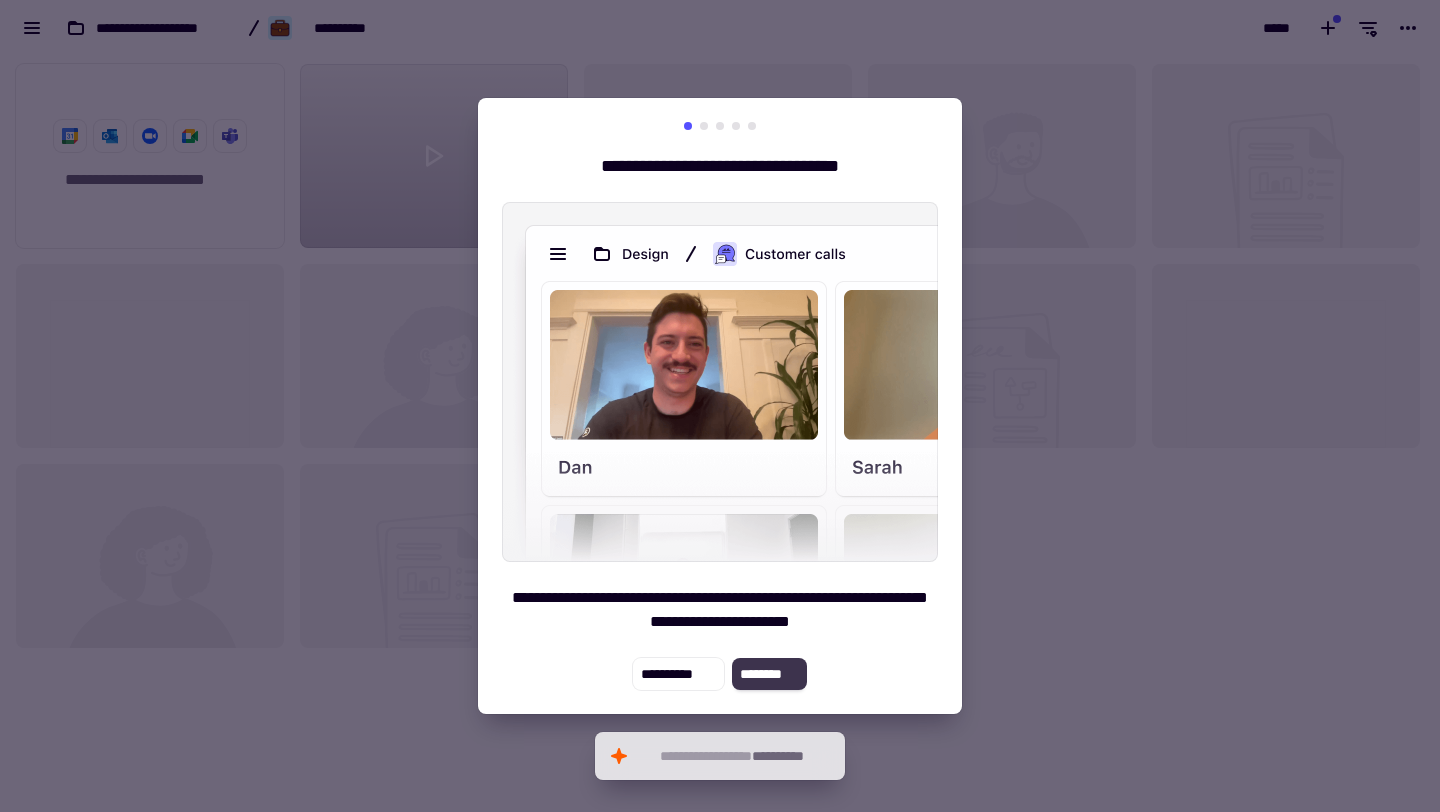 click on "********" 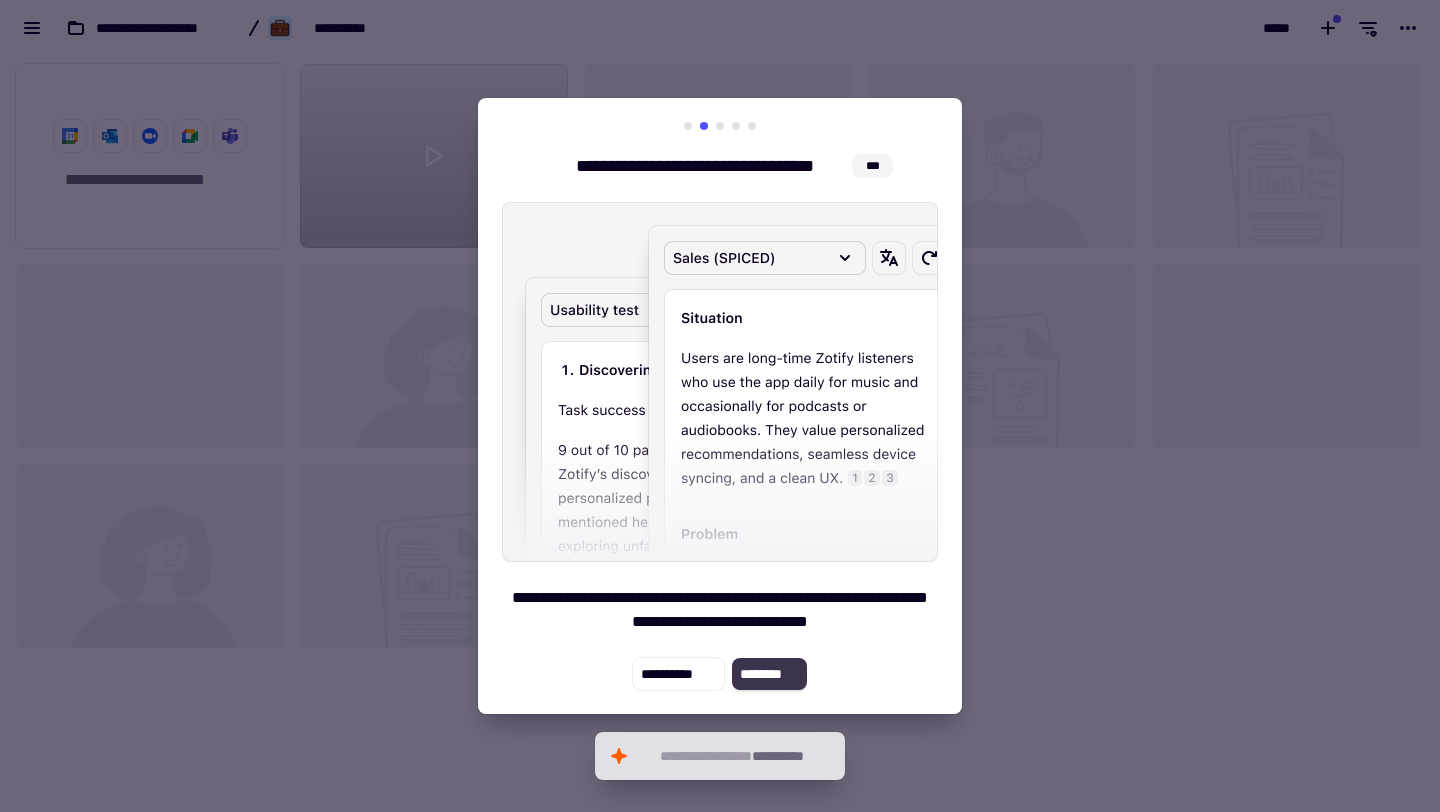 click on "********" 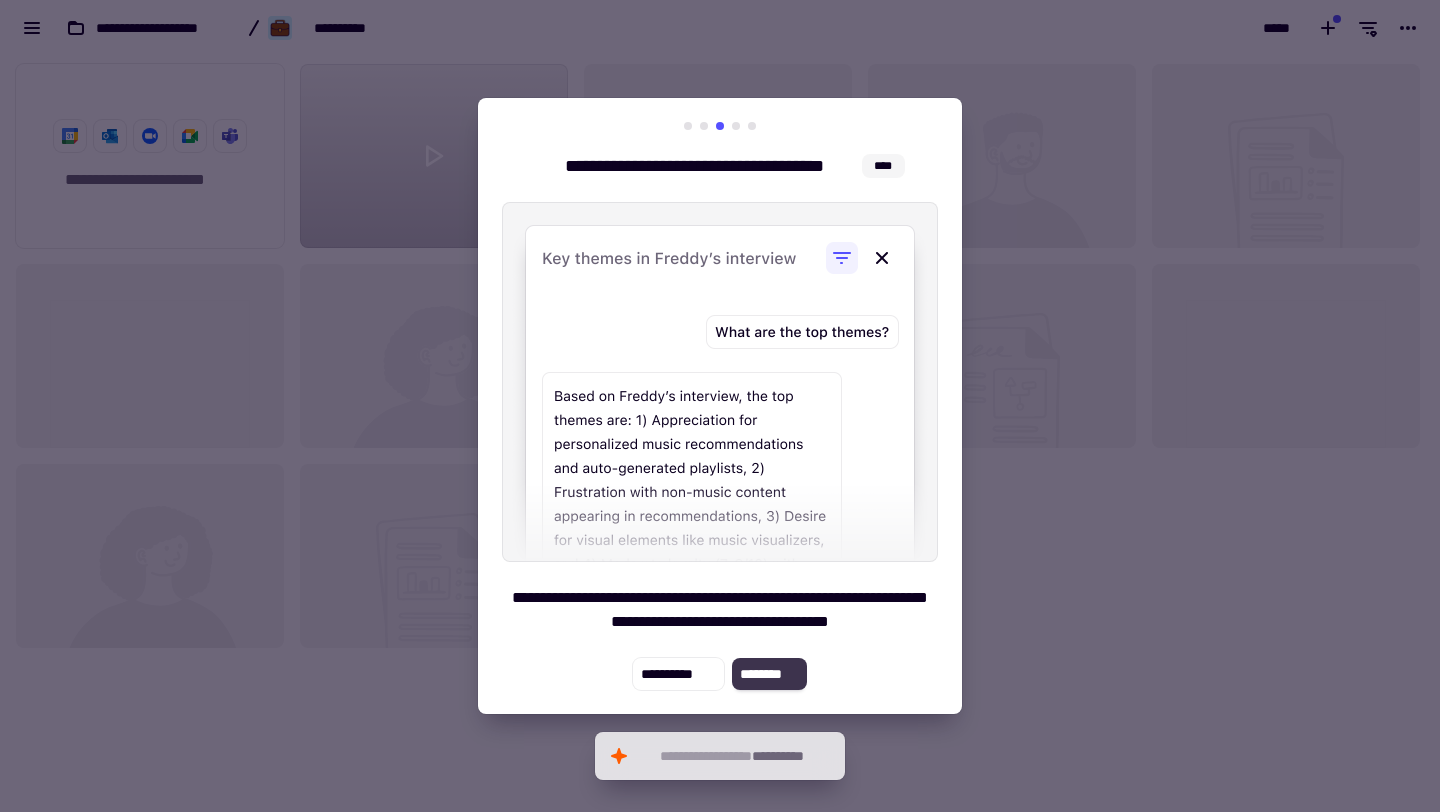 click on "********" 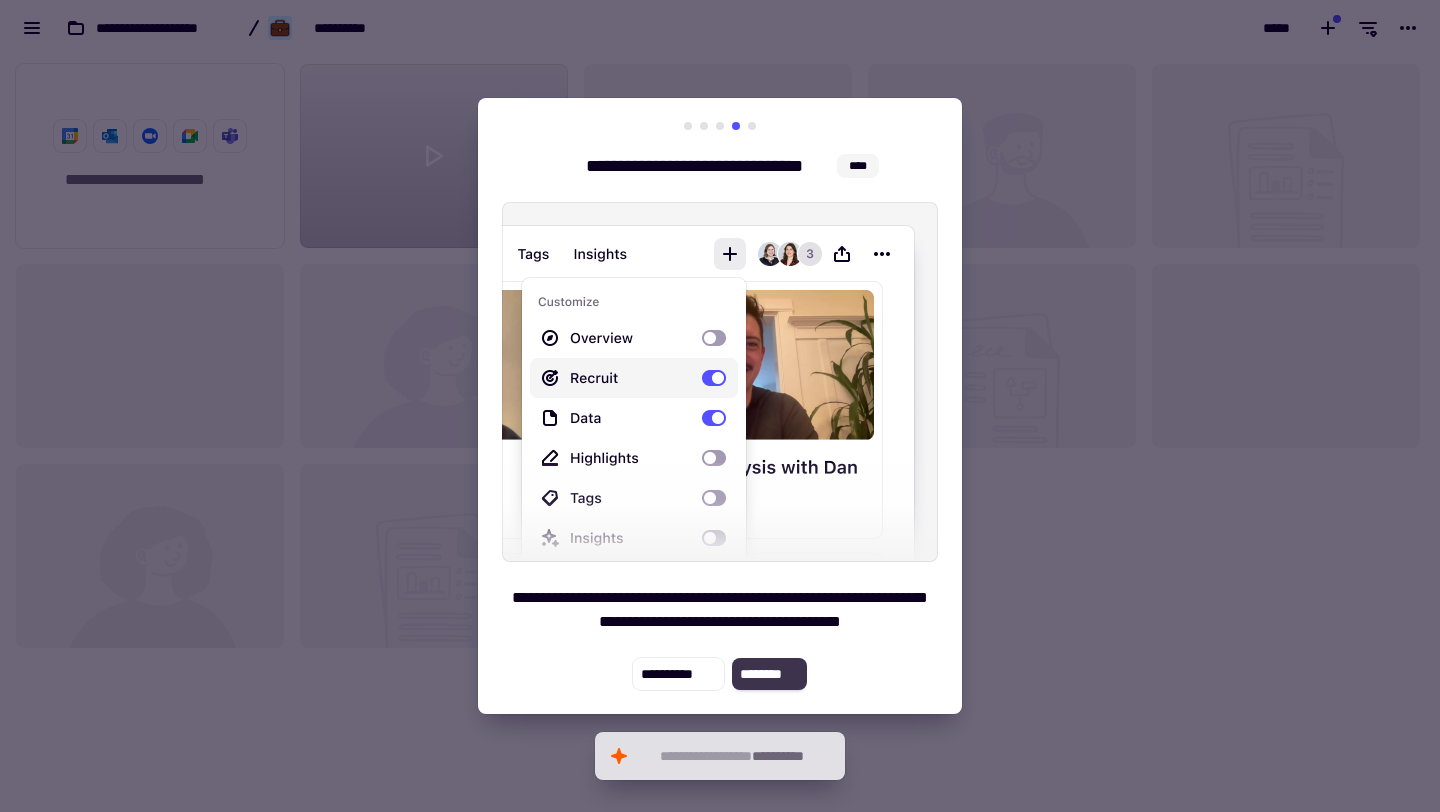 click on "********" 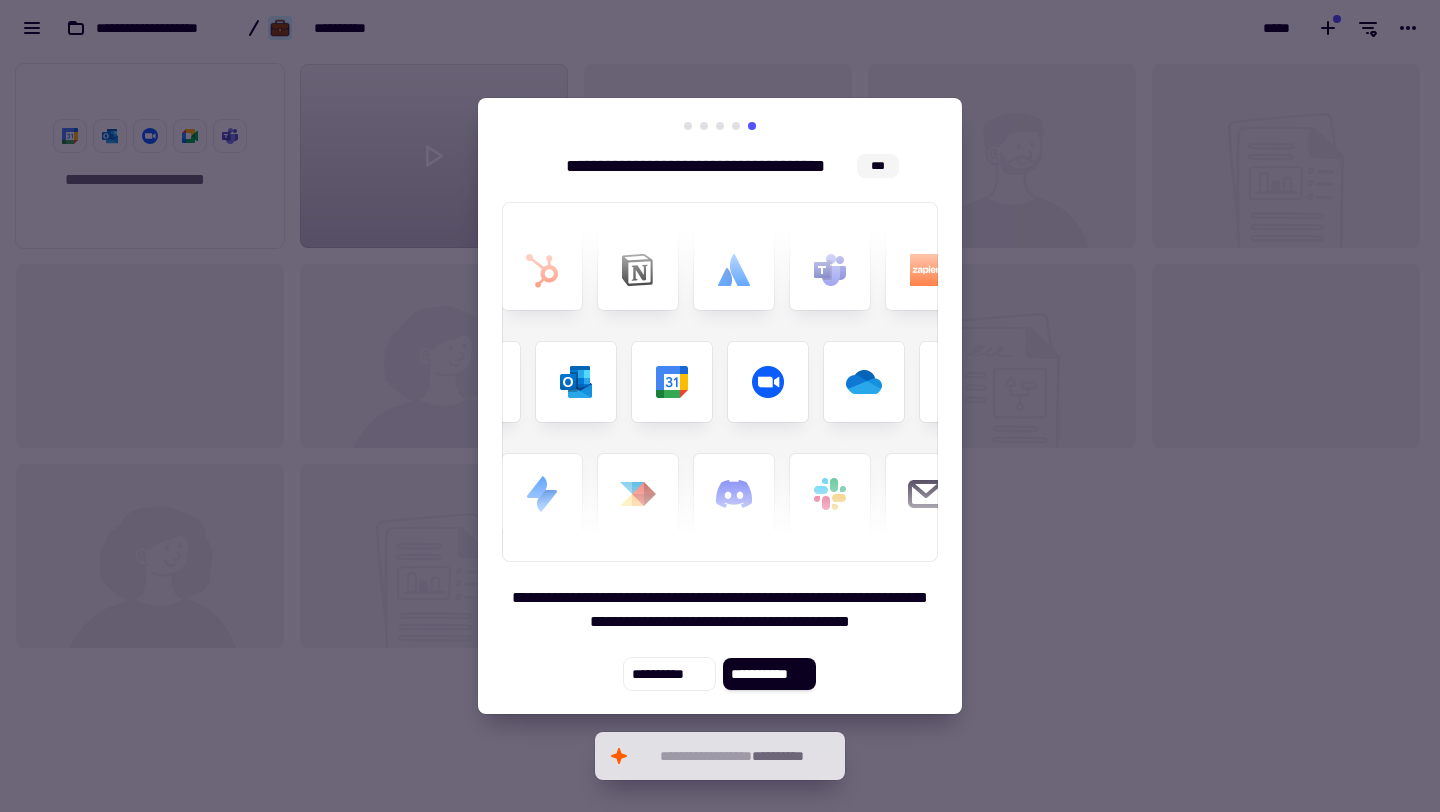click at bounding box center [720, 382] 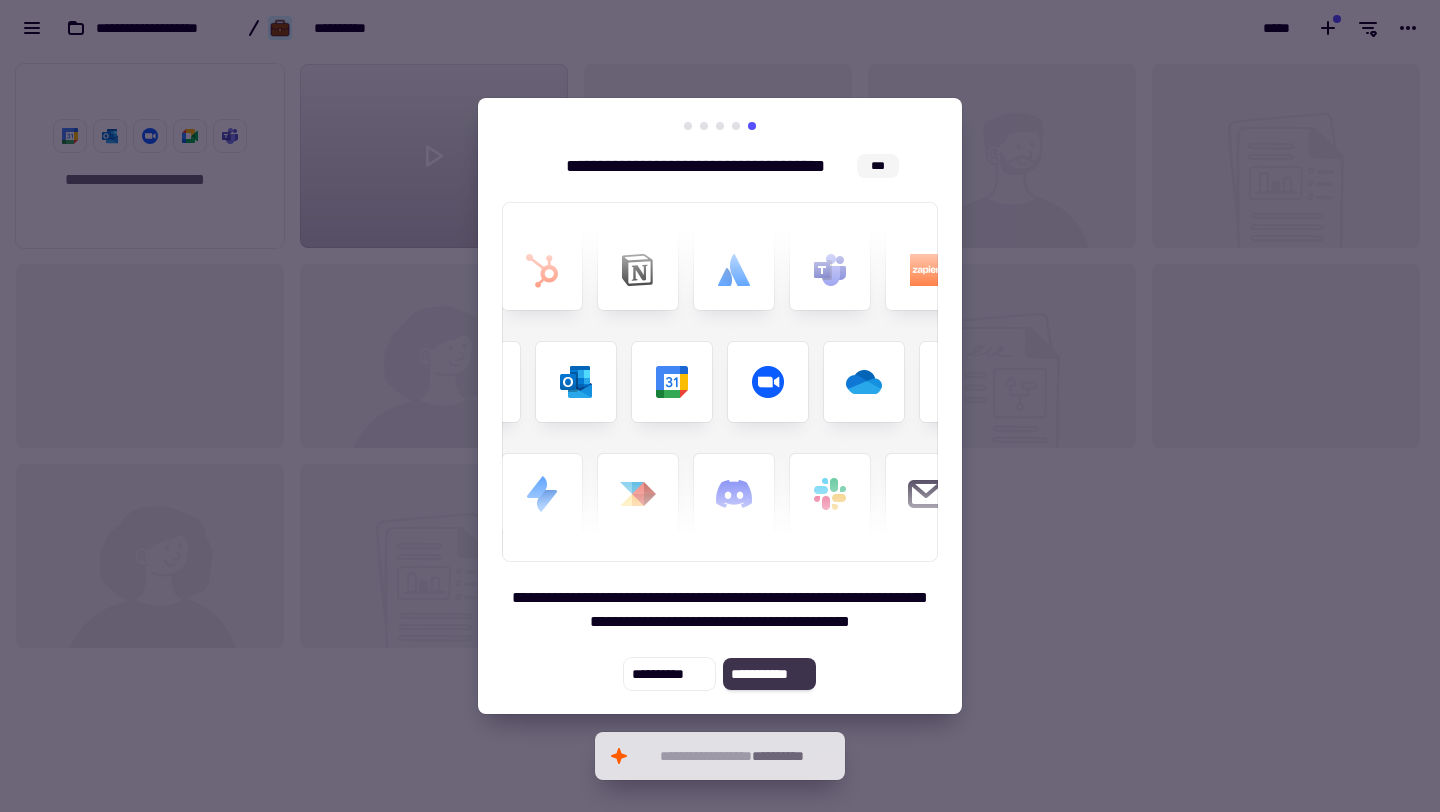 click on "**********" 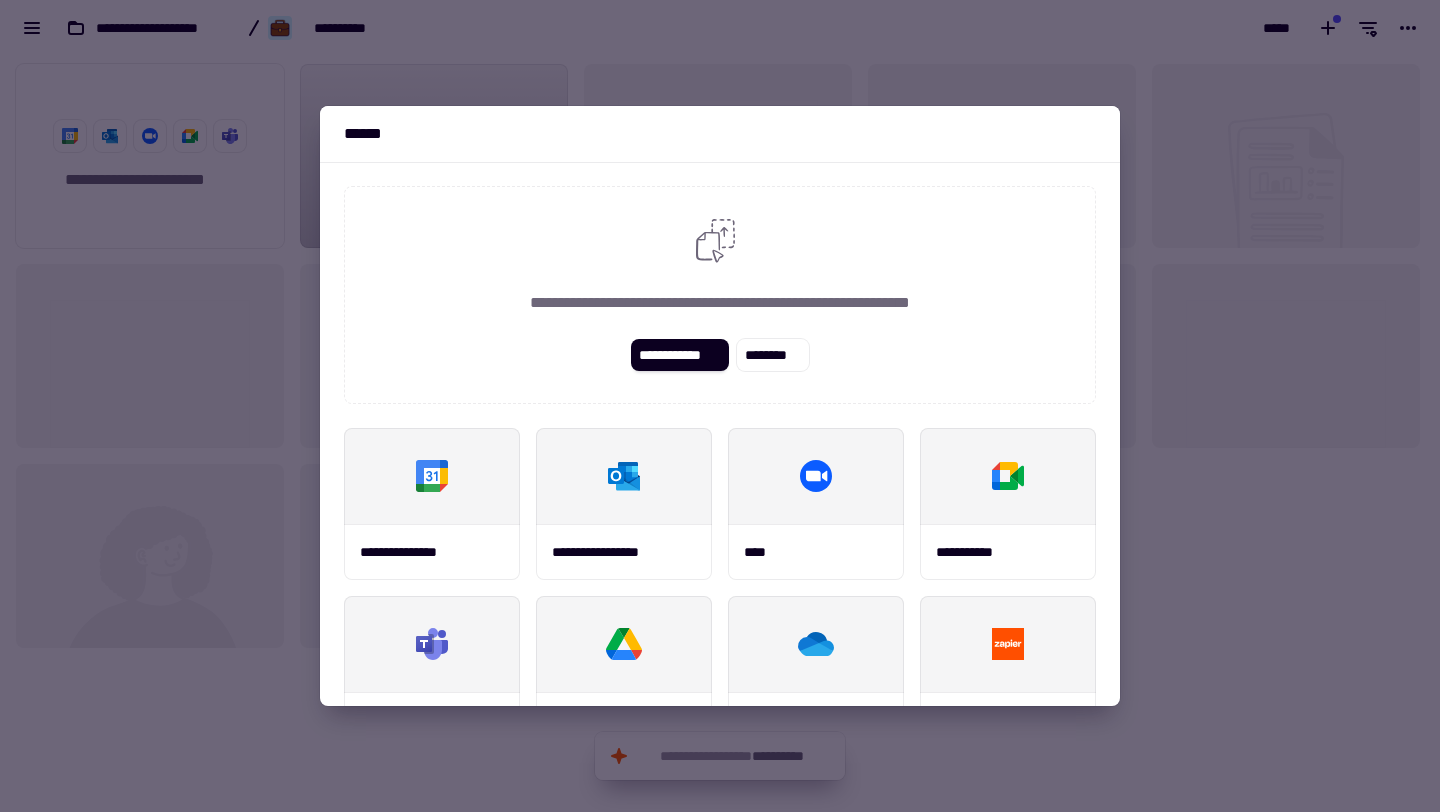 click on "**********" at bounding box center [720, 434] 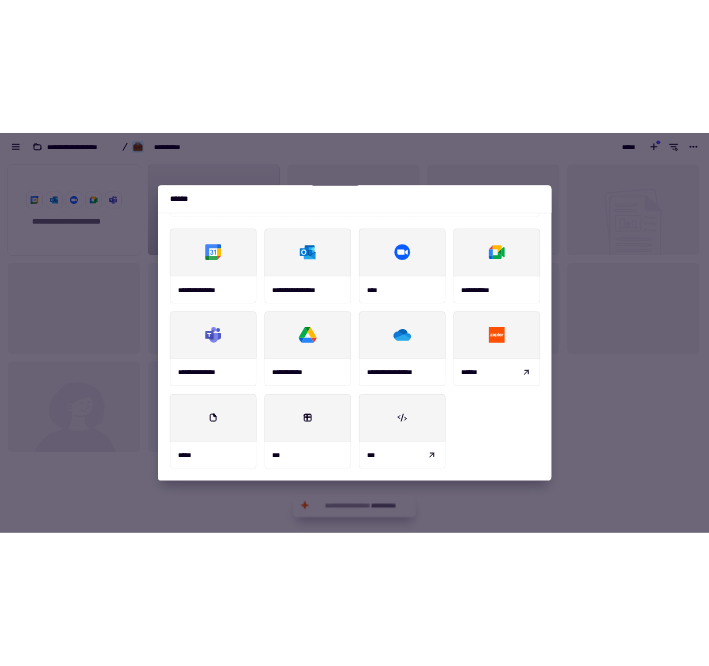 scroll, scrollTop: 234, scrollLeft: 0, axis: vertical 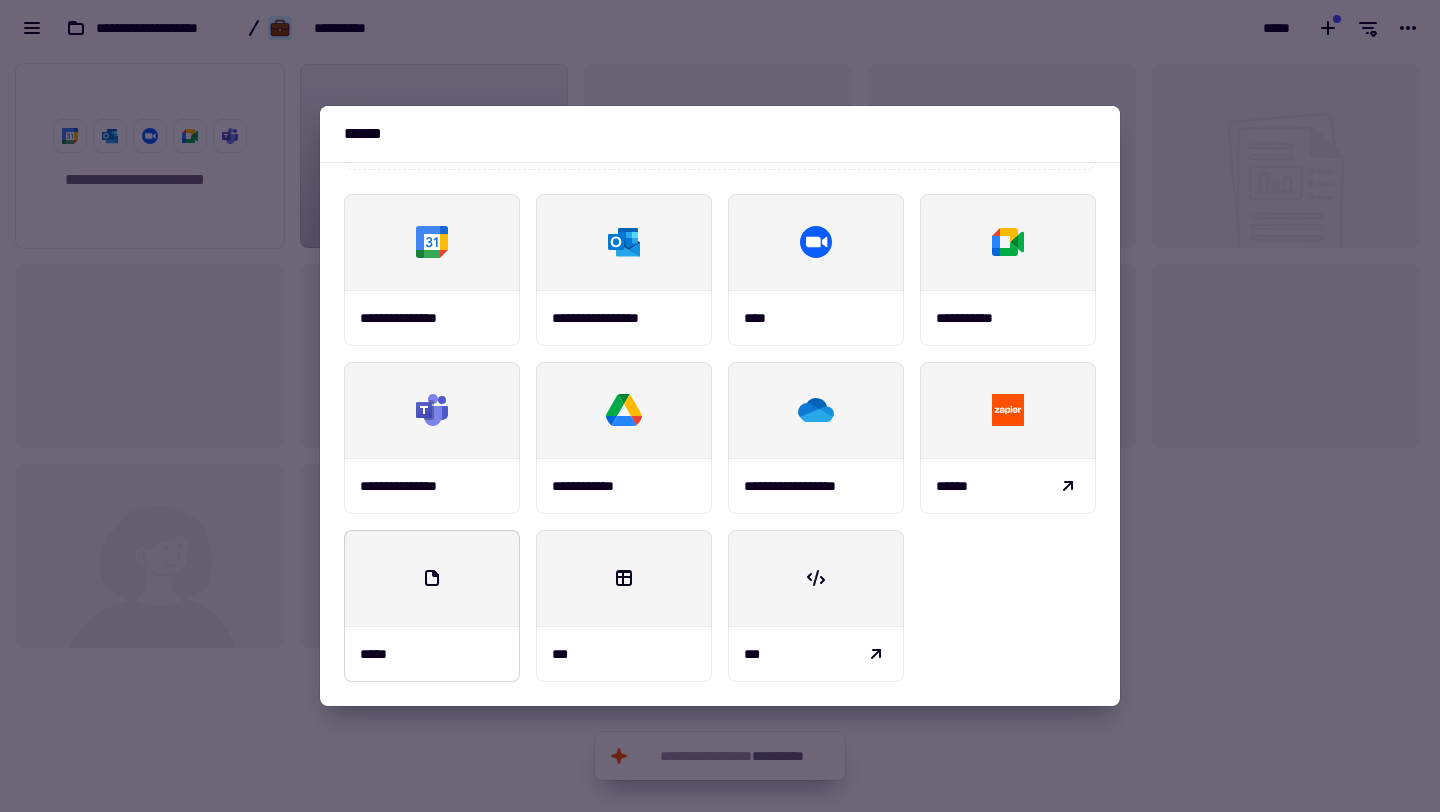 click at bounding box center (432, 578) 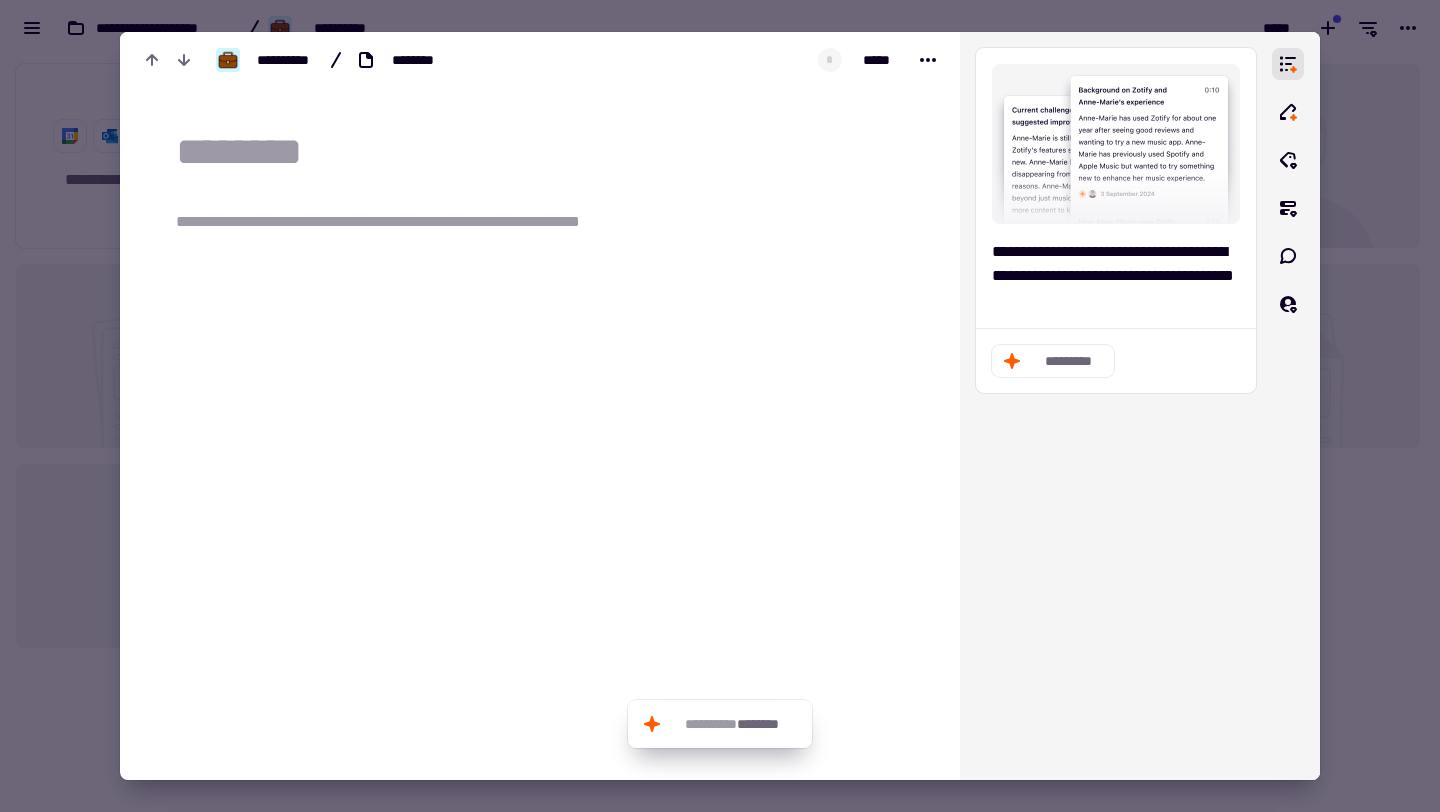 type on "**********" 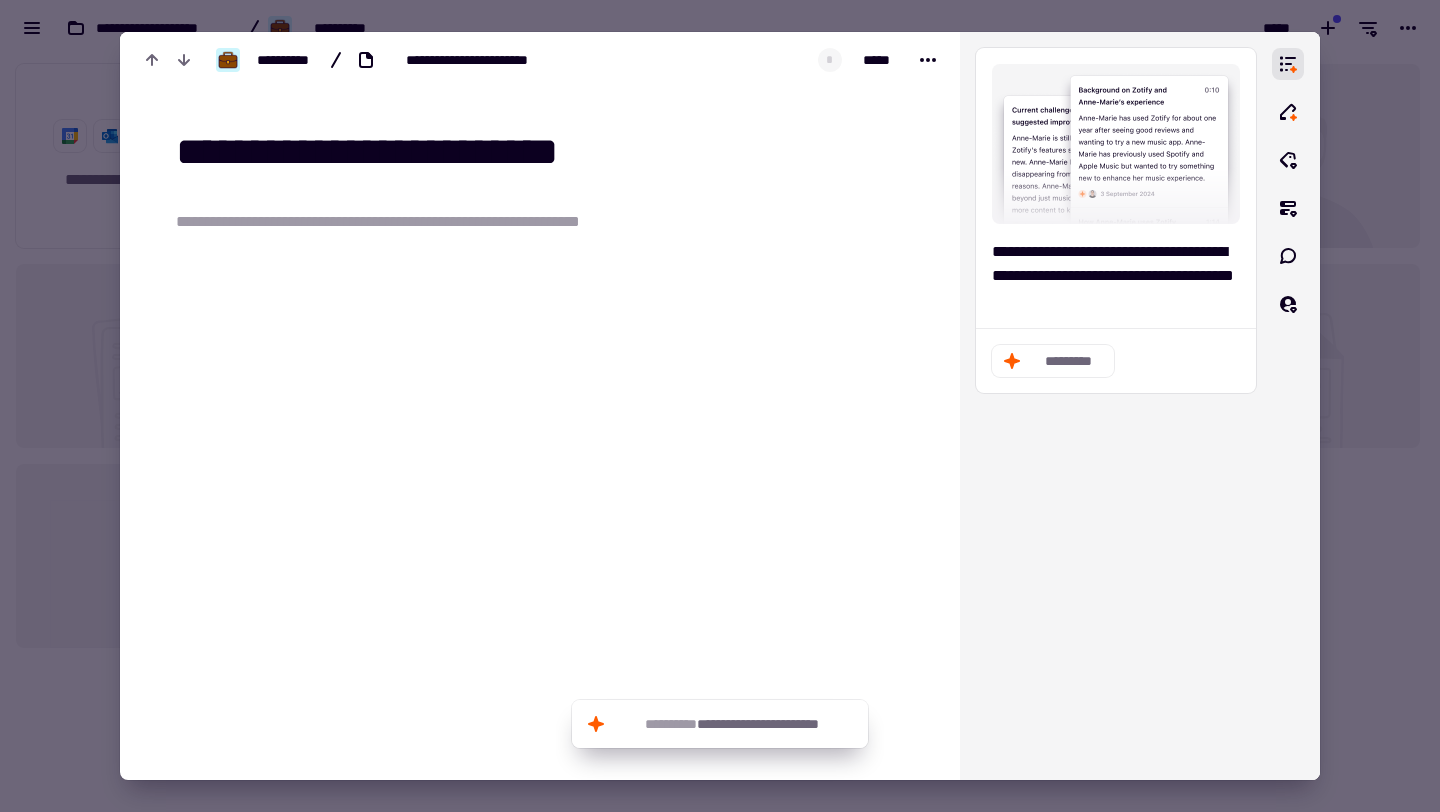 drag, startPoint x: 663, startPoint y: 160, endPoint x: 125, endPoint y: 151, distance: 538.07526 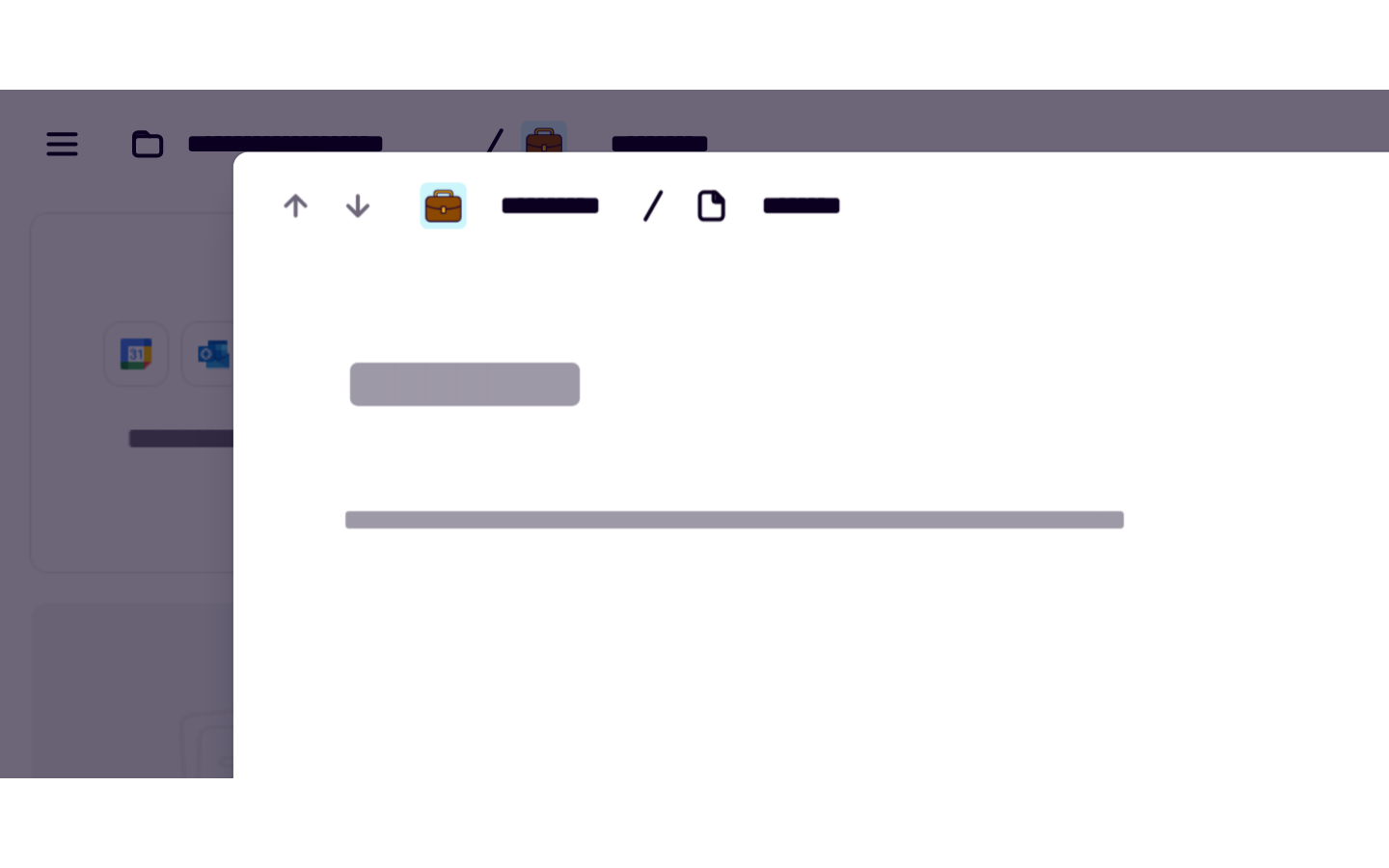 scroll, scrollTop: 588, scrollLeft: 684, axis: both 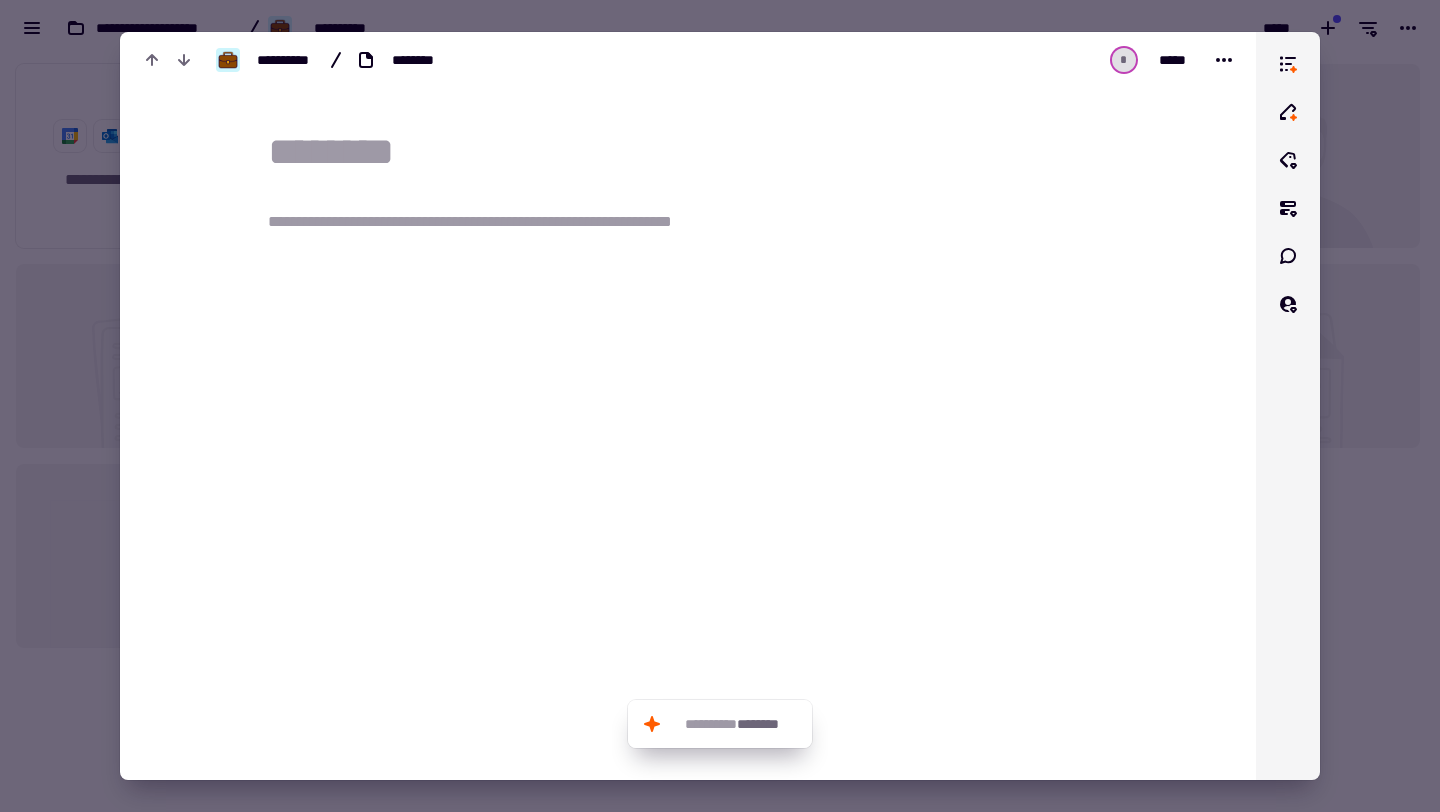 click on "**********" at bounding box center [508, 222] 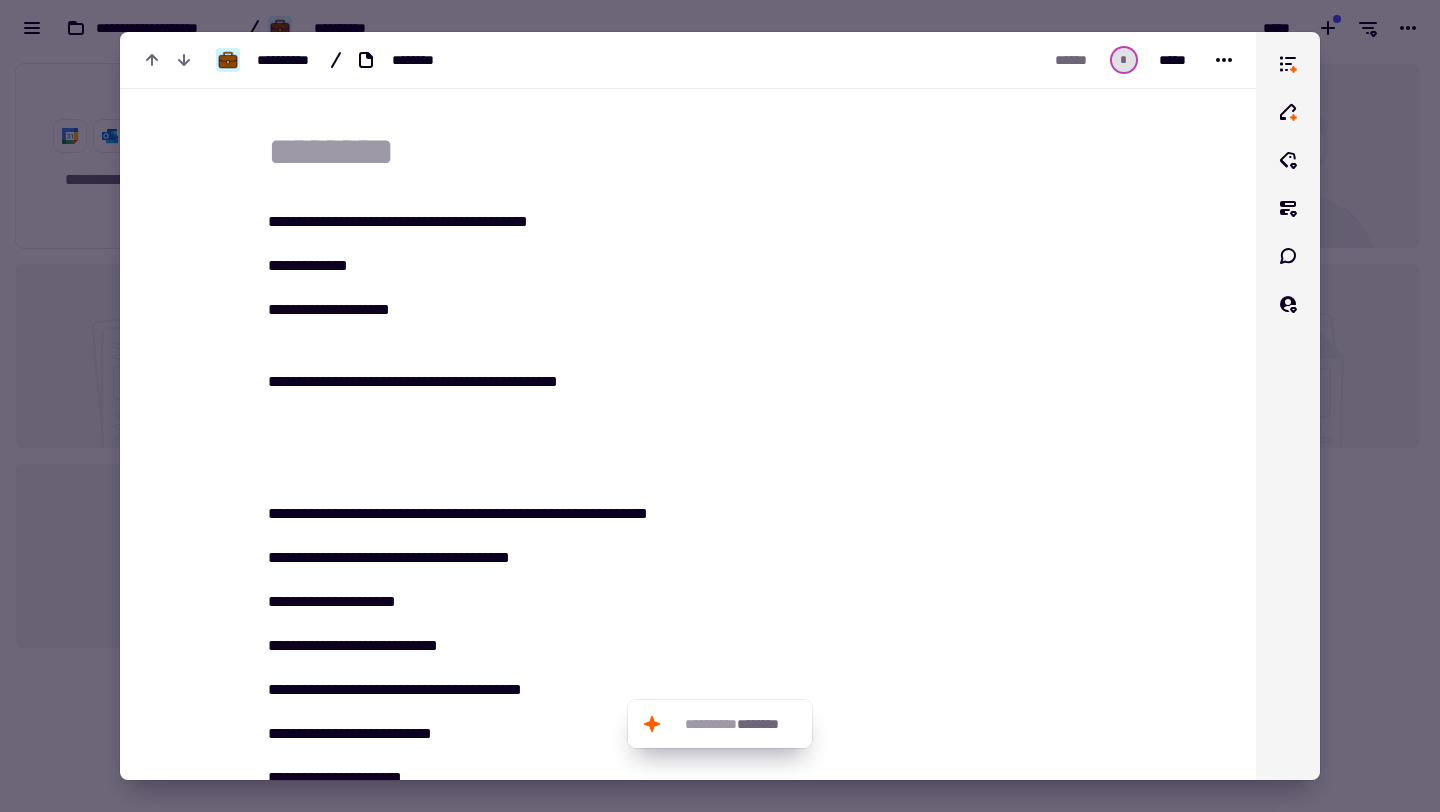 scroll, scrollTop: 2090, scrollLeft: 0, axis: vertical 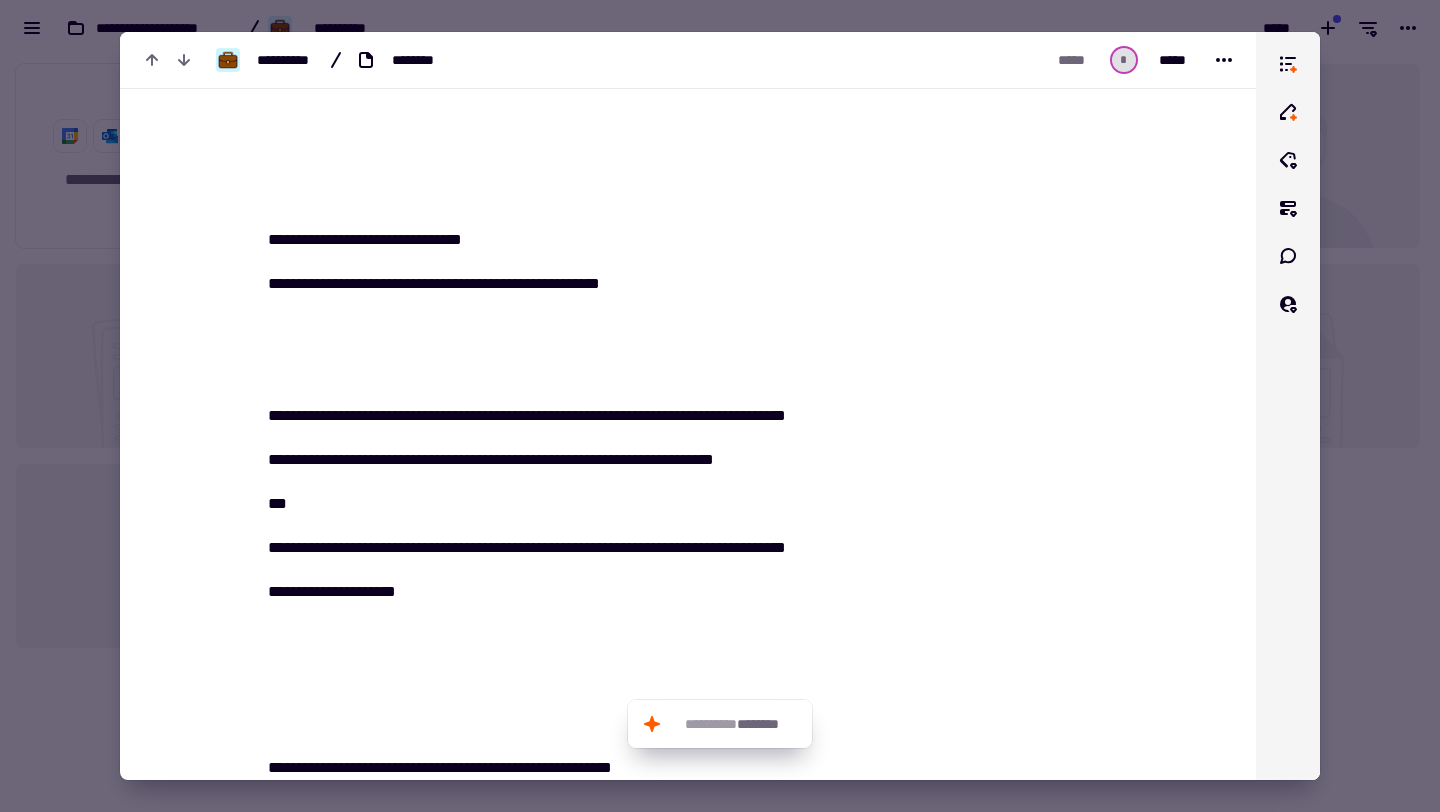 click at bounding box center [600, 196] 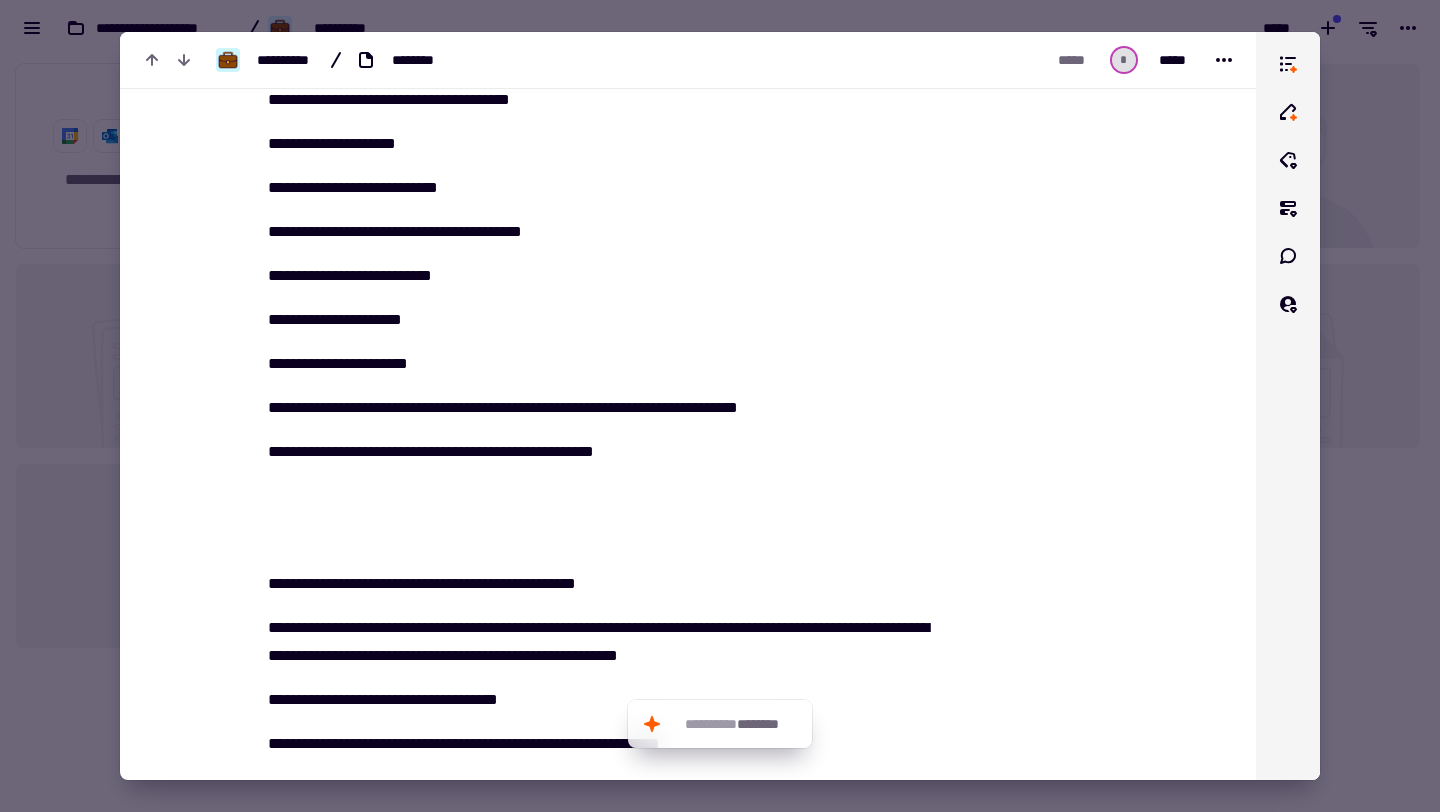 scroll, scrollTop: 62, scrollLeft: 0, axis: vertical 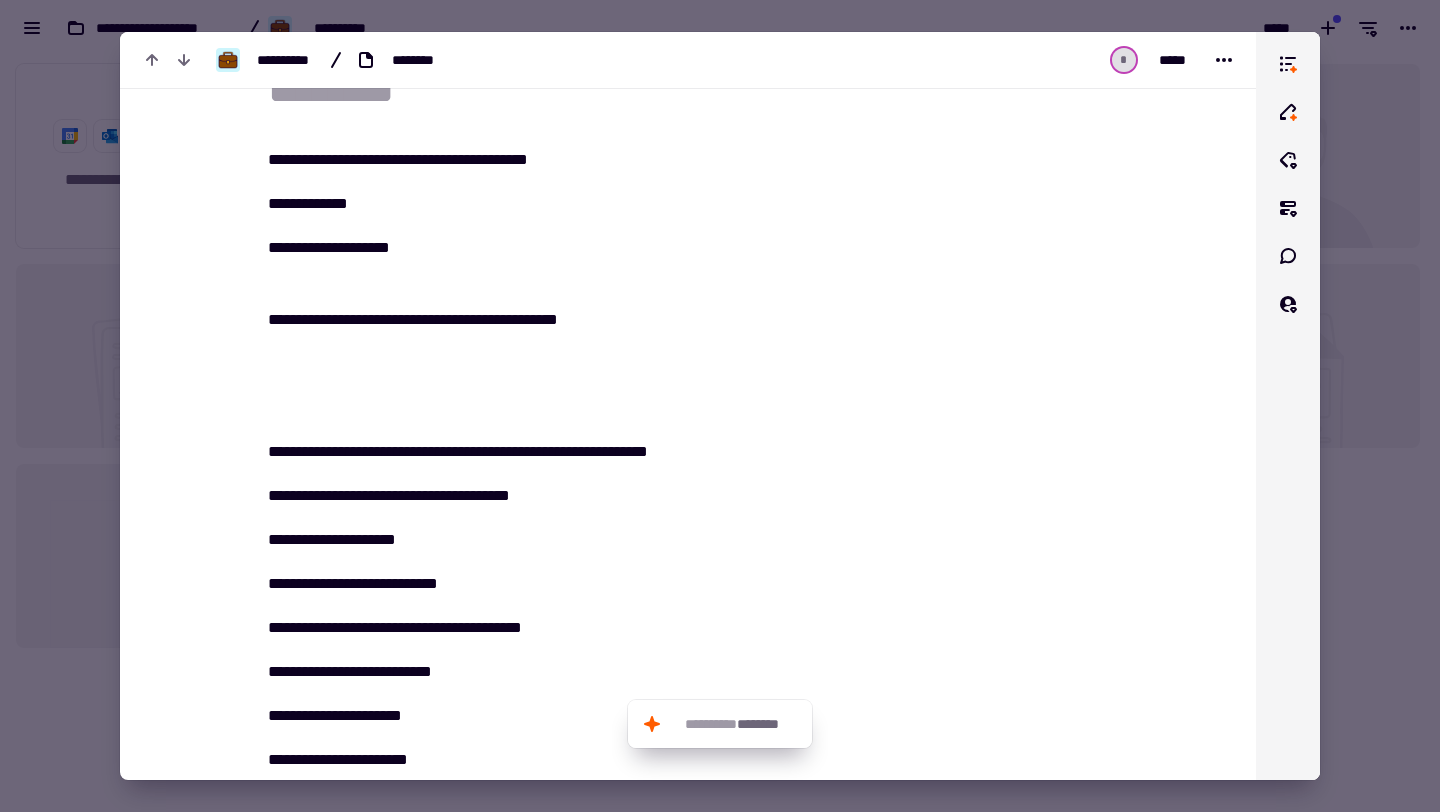 click at bounding box center [700, 90] 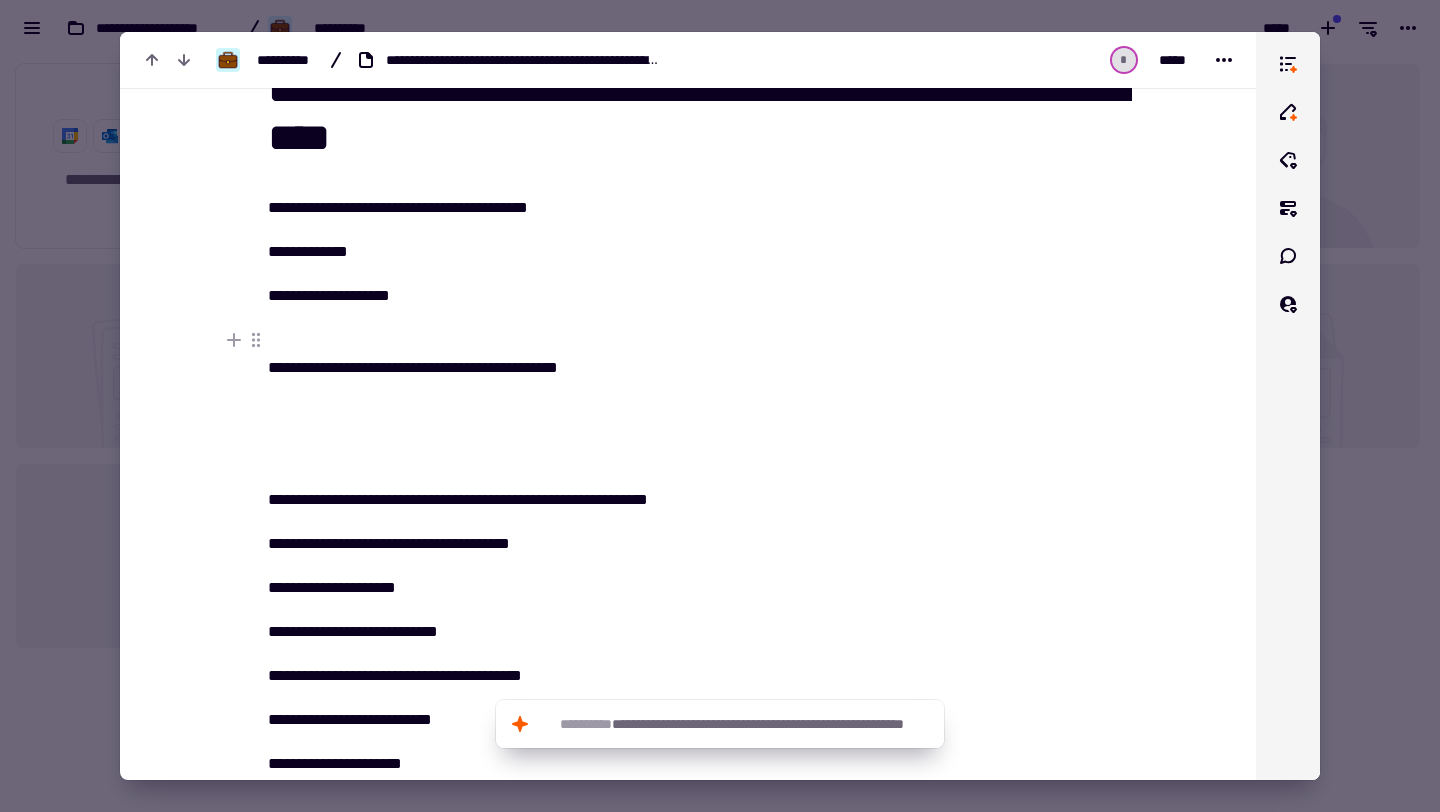 type on "**********" 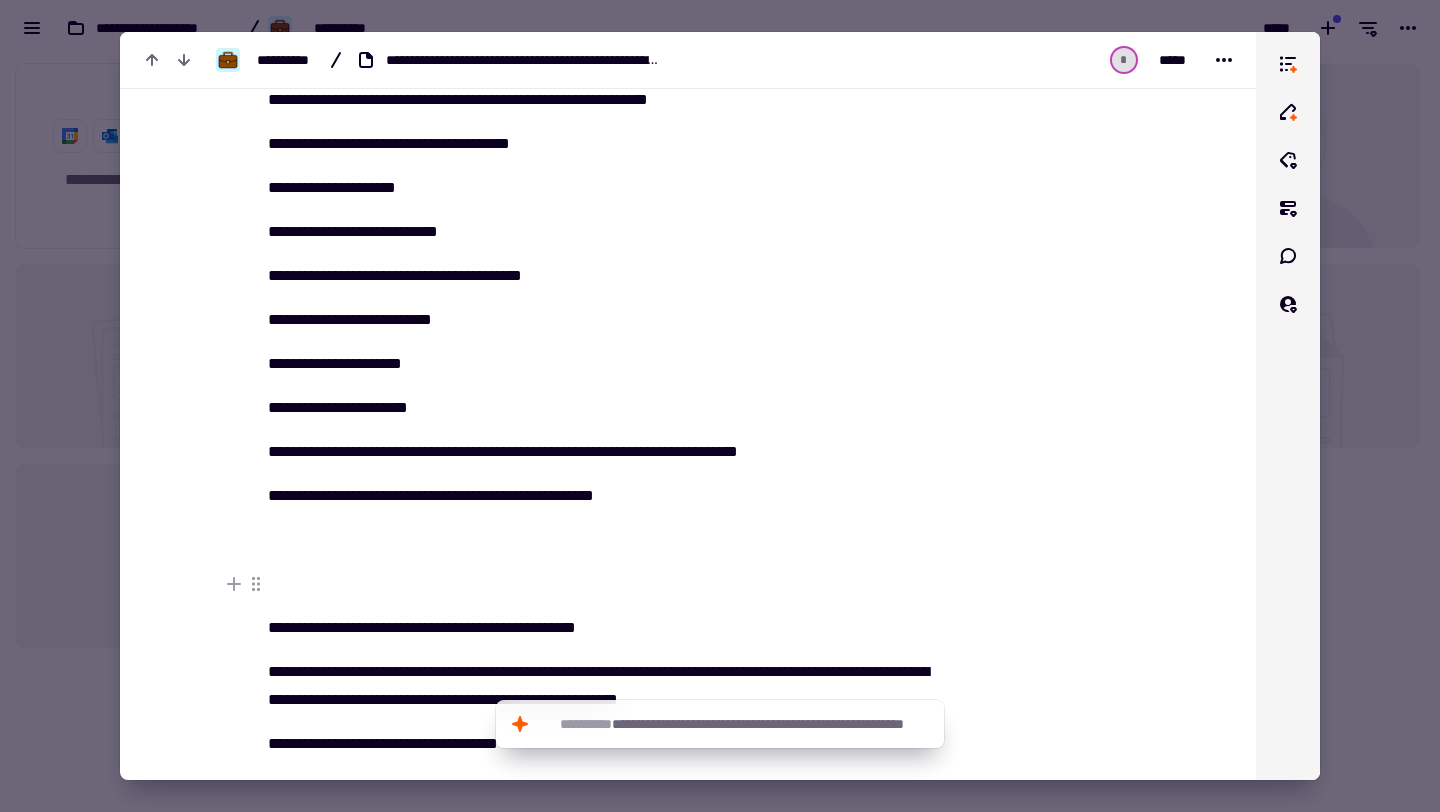 click at bounding box center (600, 584) 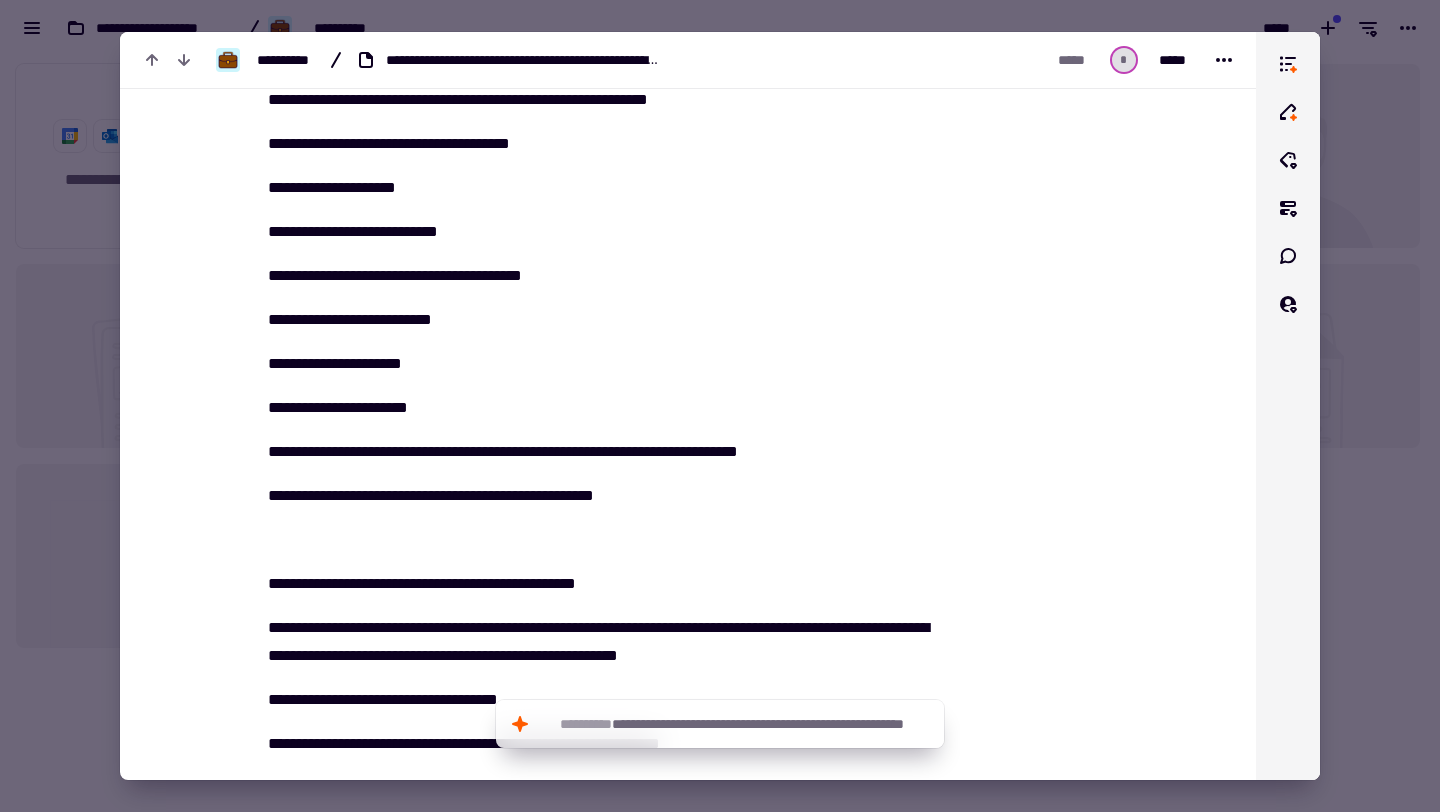 scroll, scrollTop: 66, scrollLeft: 0, axis: vertical 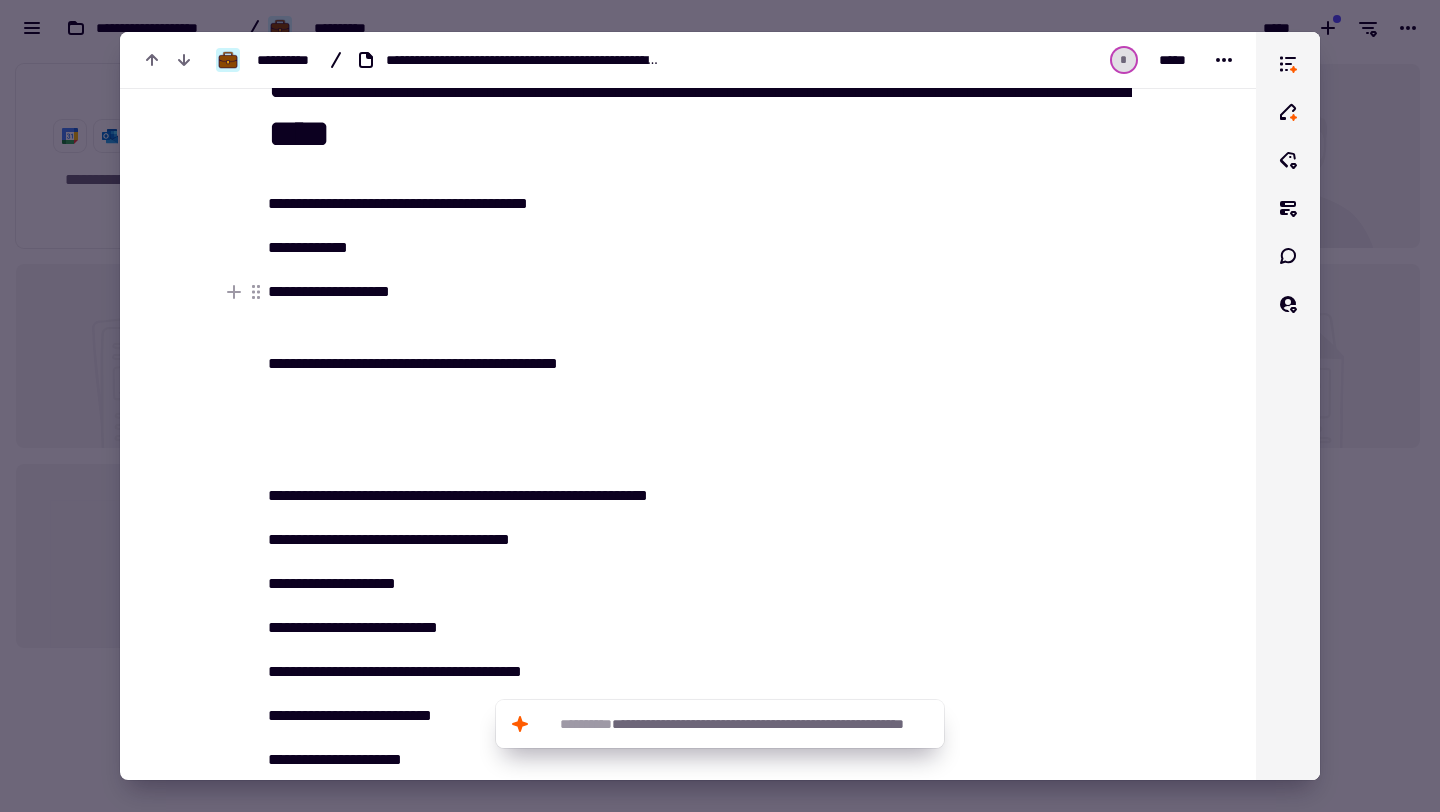 click on "**********" at bounding box center [600, 292] 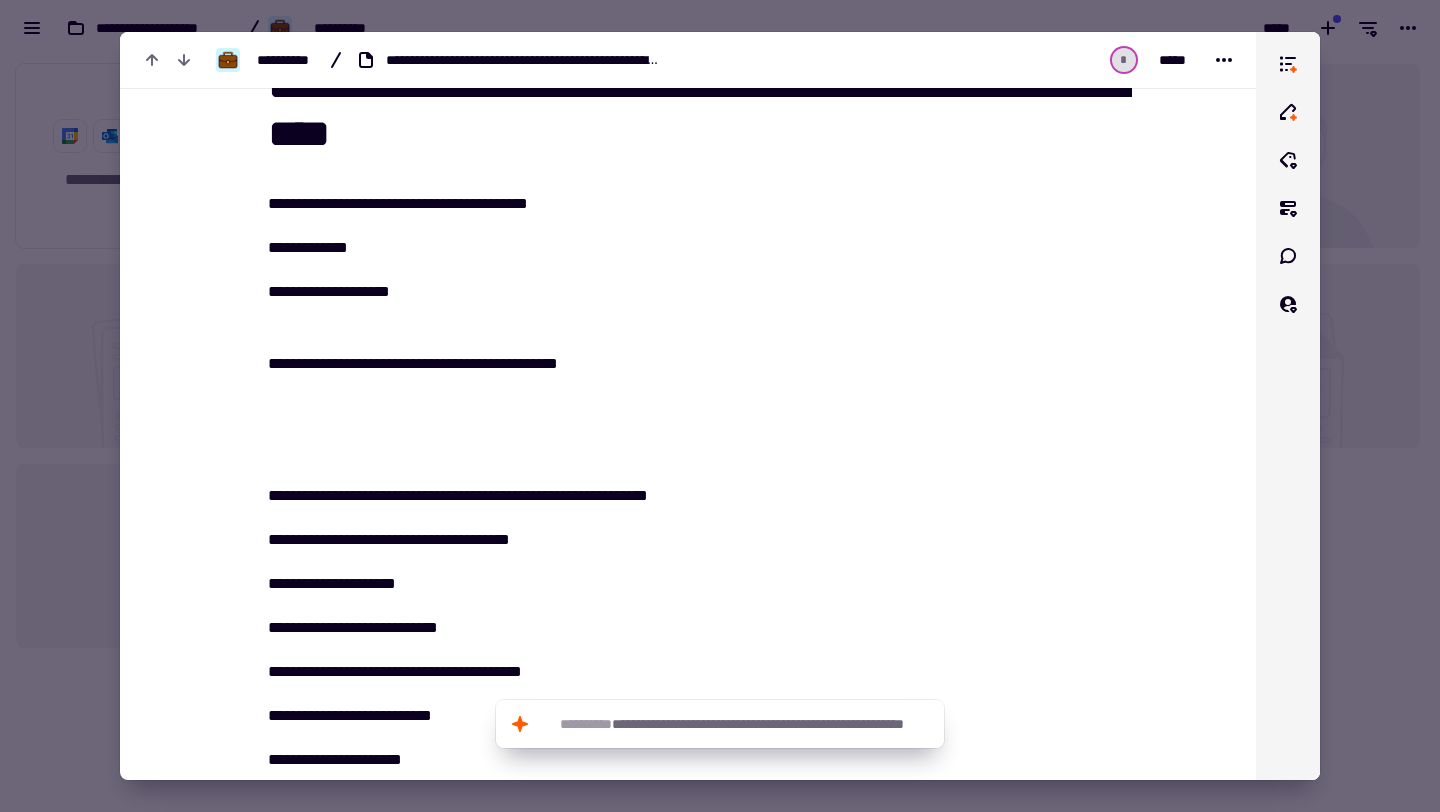 scroll, scrollTop: 462, scrollLeft: 0, axis: vertical 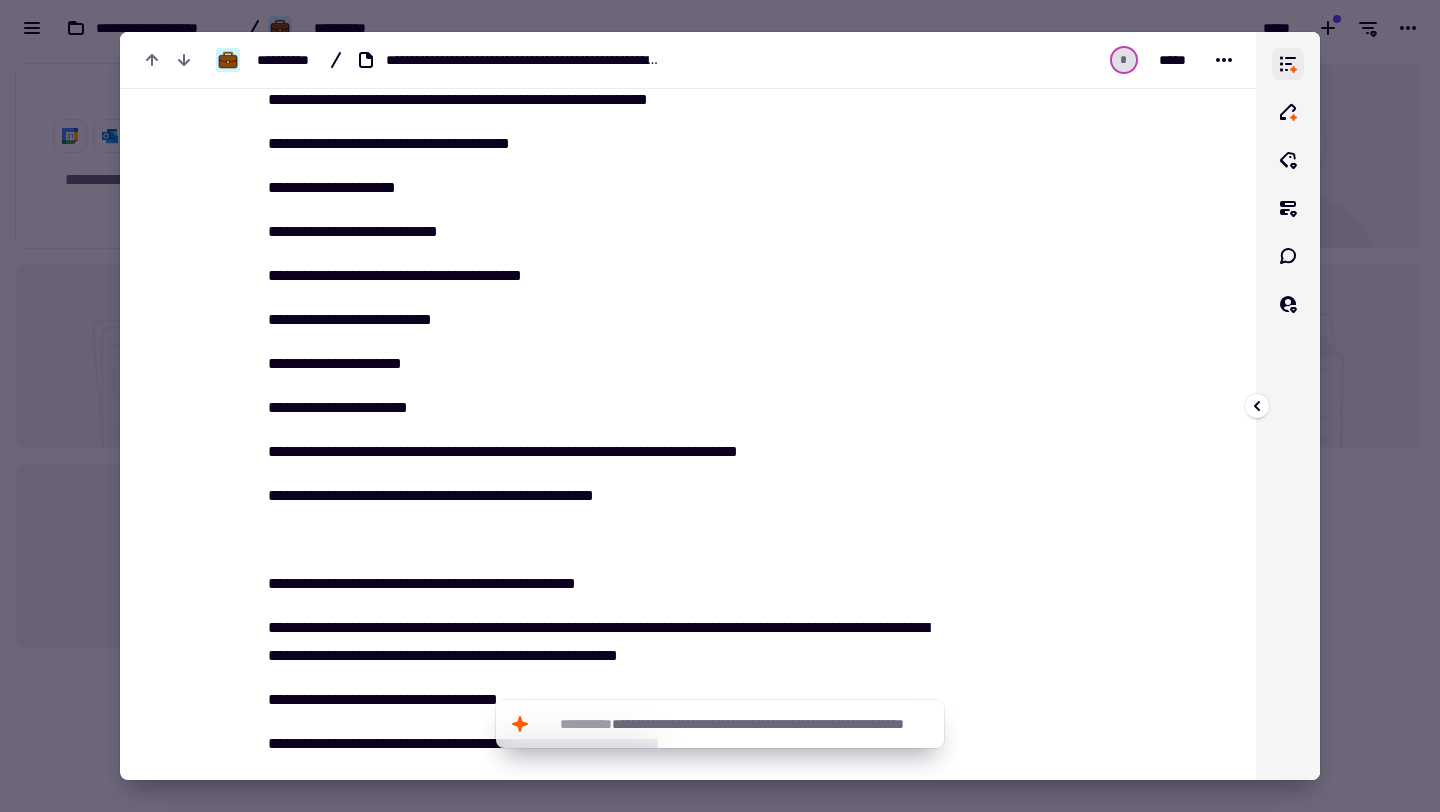 click 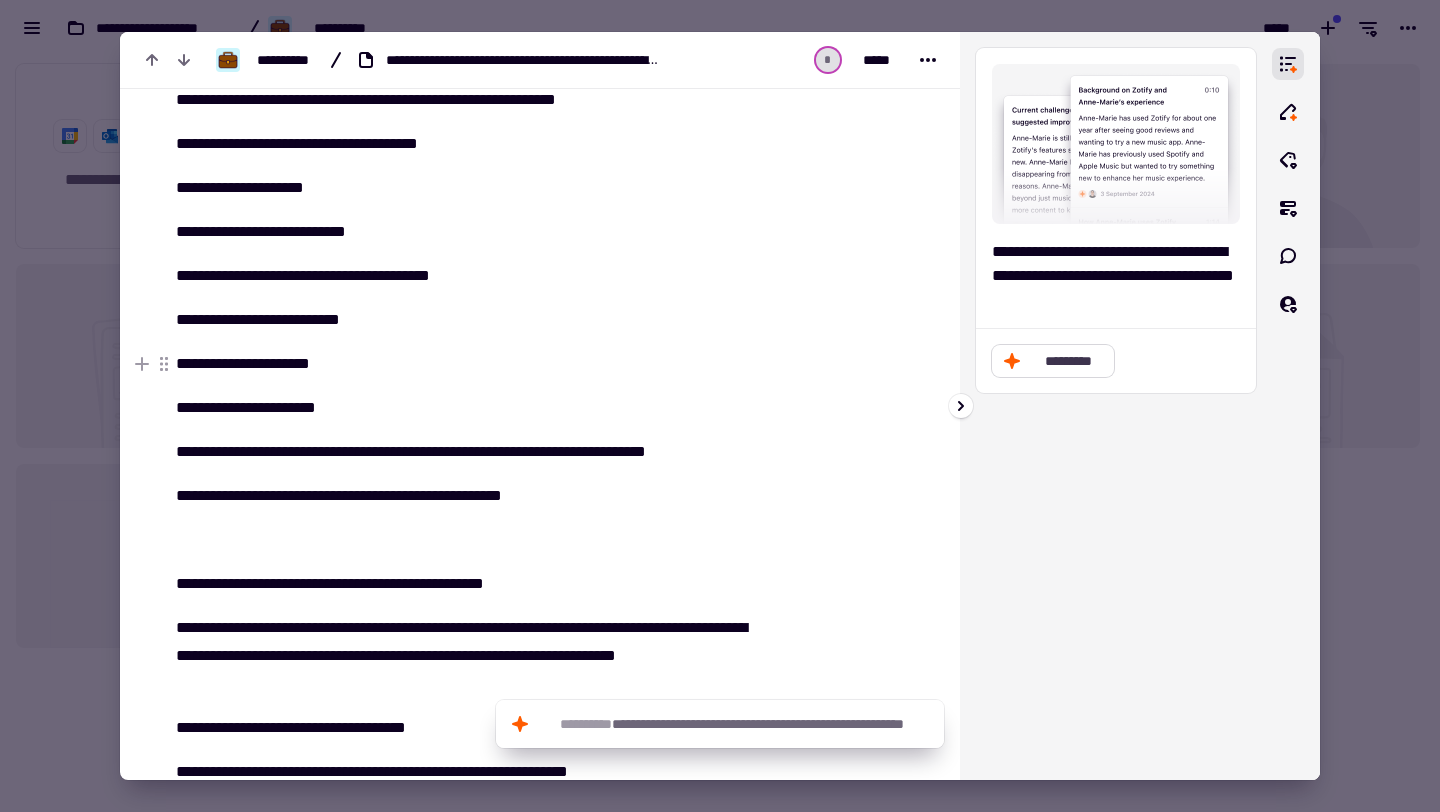 click on "*********" 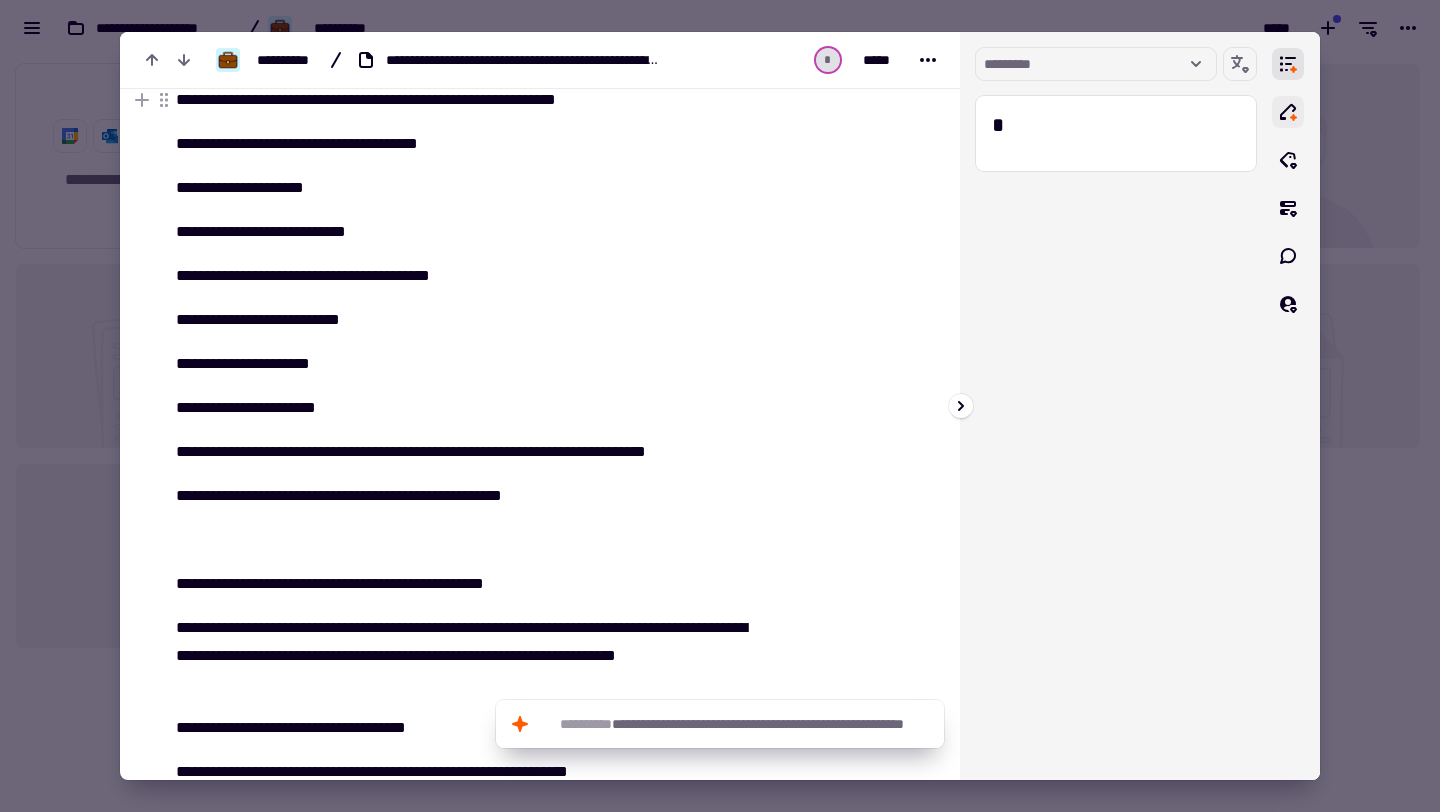 click 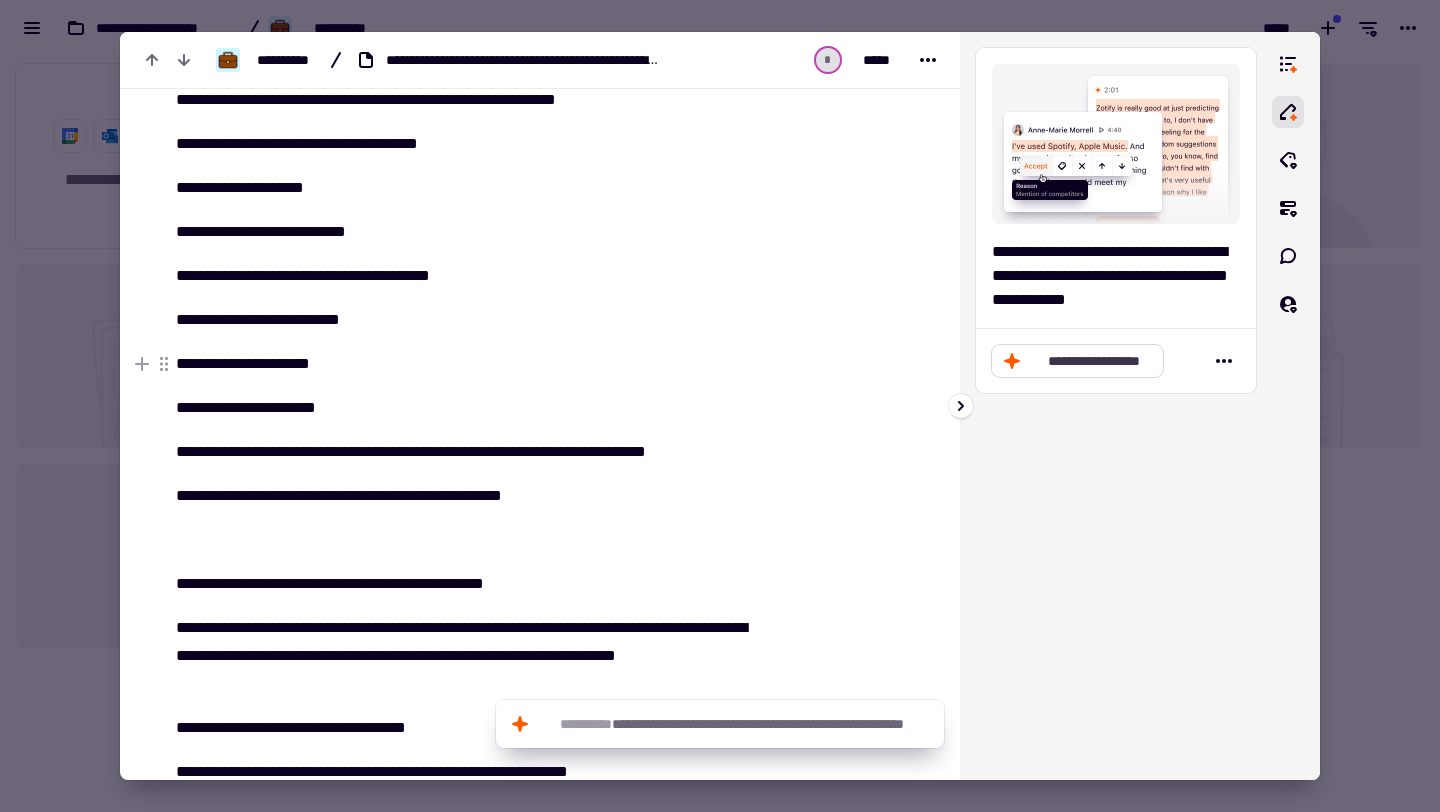 click on "**********" 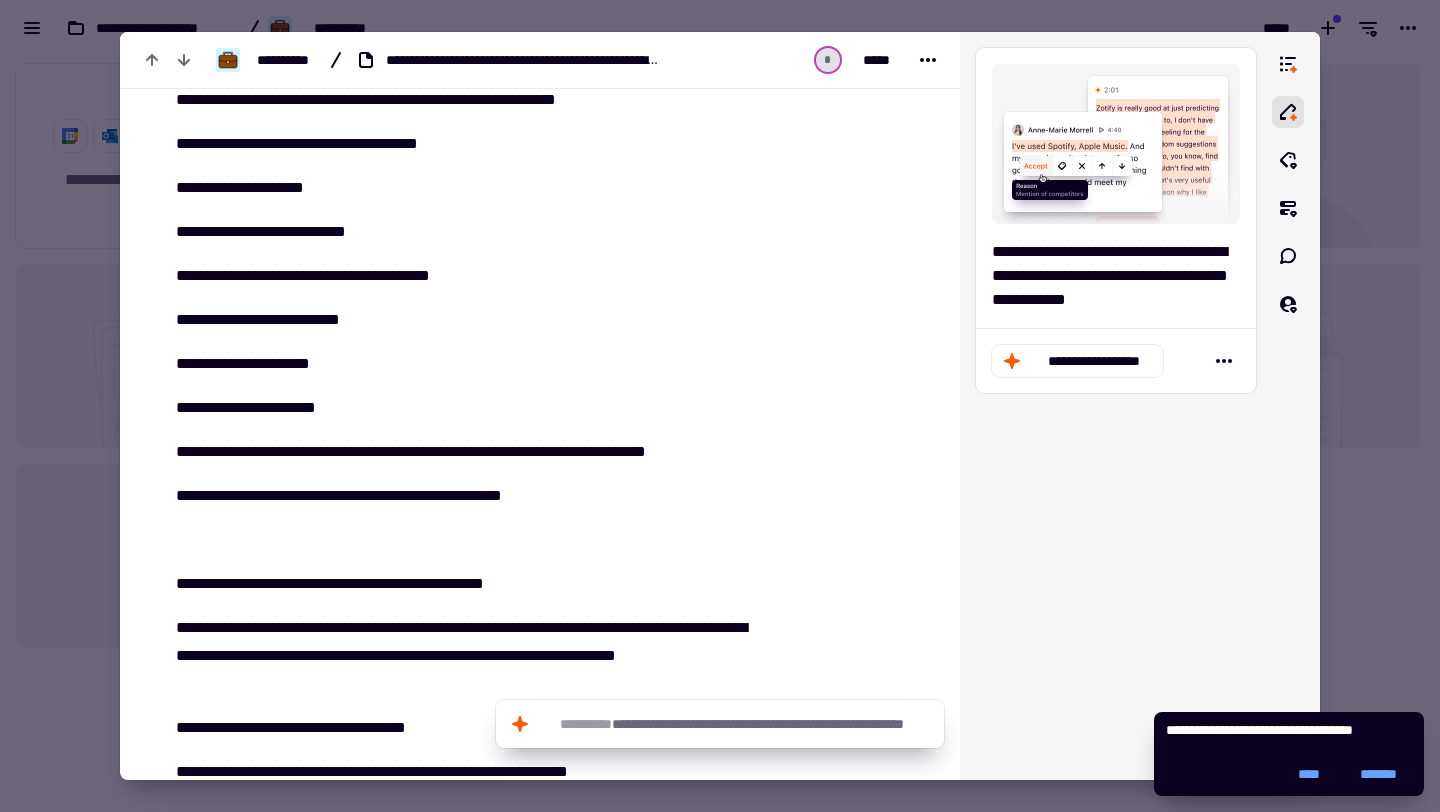 click at bounding box center (843, 1304) 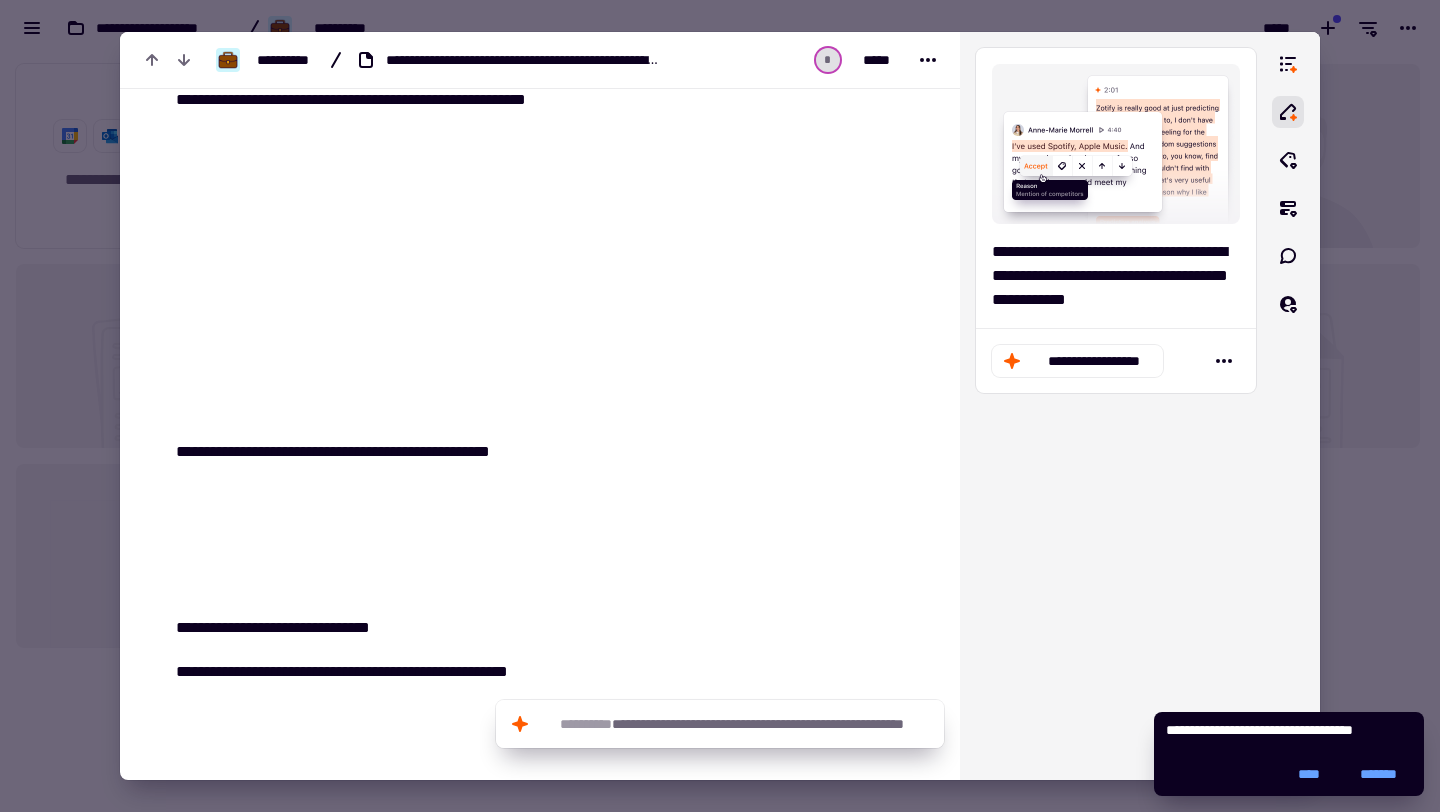 scroll, scrollTop: 1742, scrollLeft: 0, axis: vertical 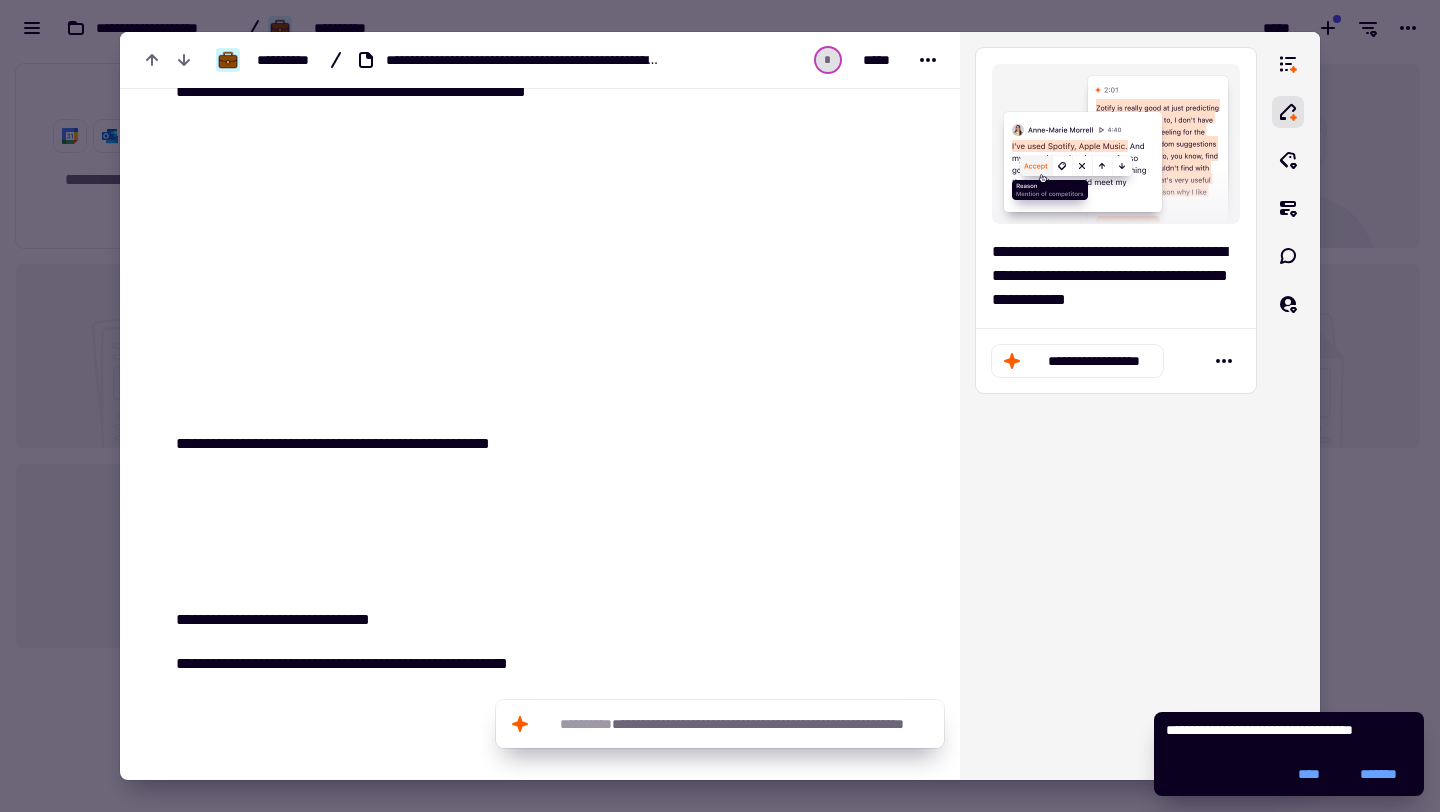 click on "**********" at bounding box center [453, 40] 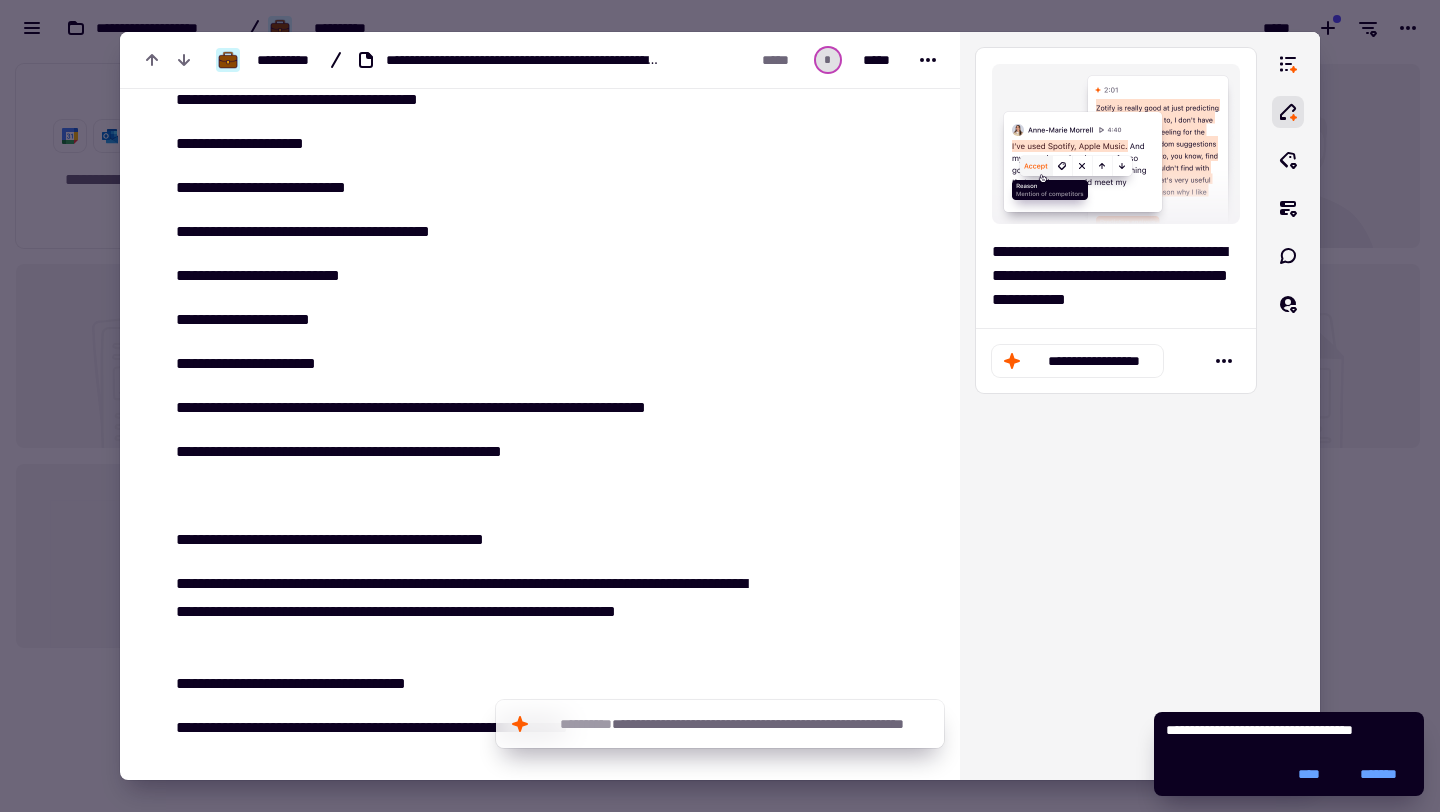 scroll, scrollTop: 110, scrollLeft: 0, axis: vertical 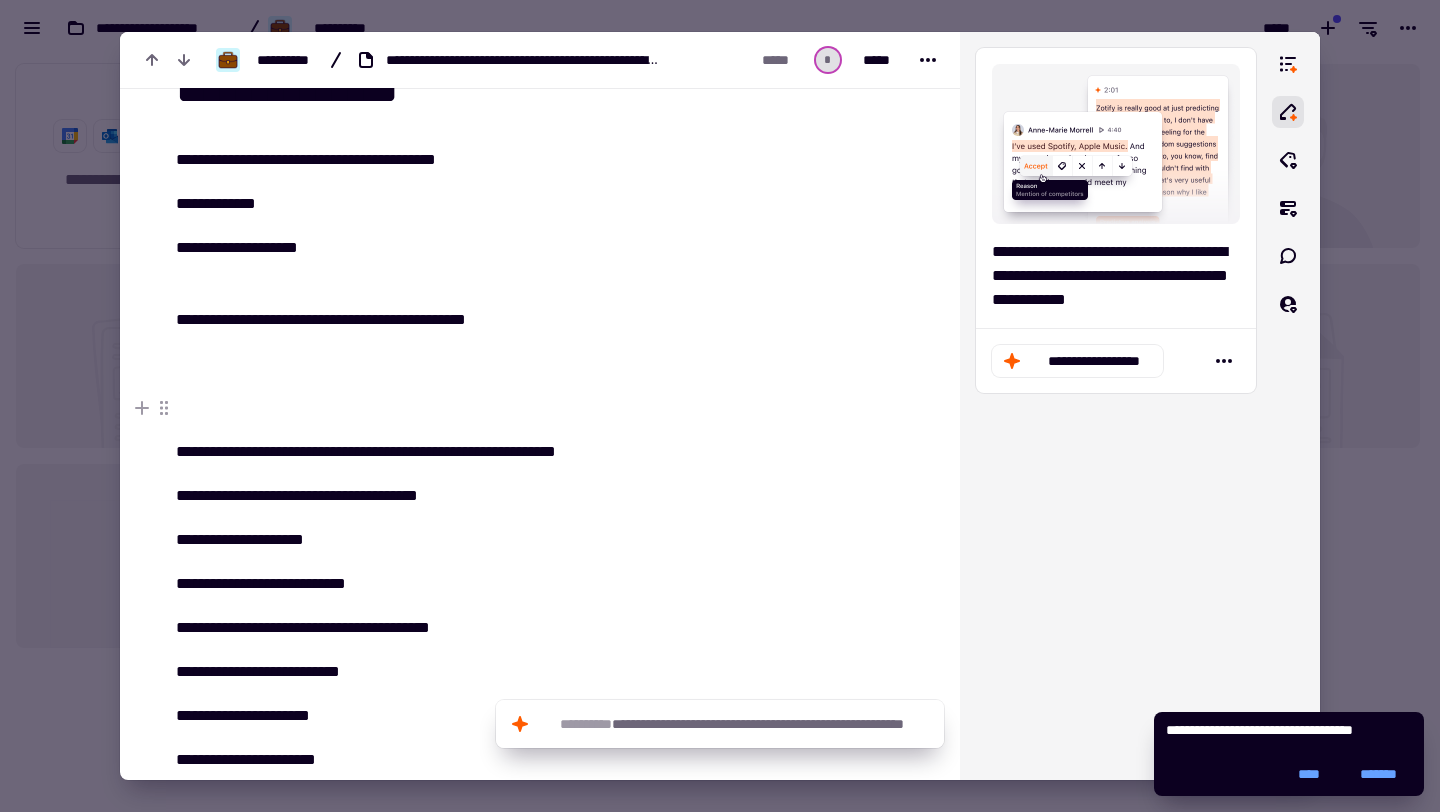 click at bounding box center [465, 408] 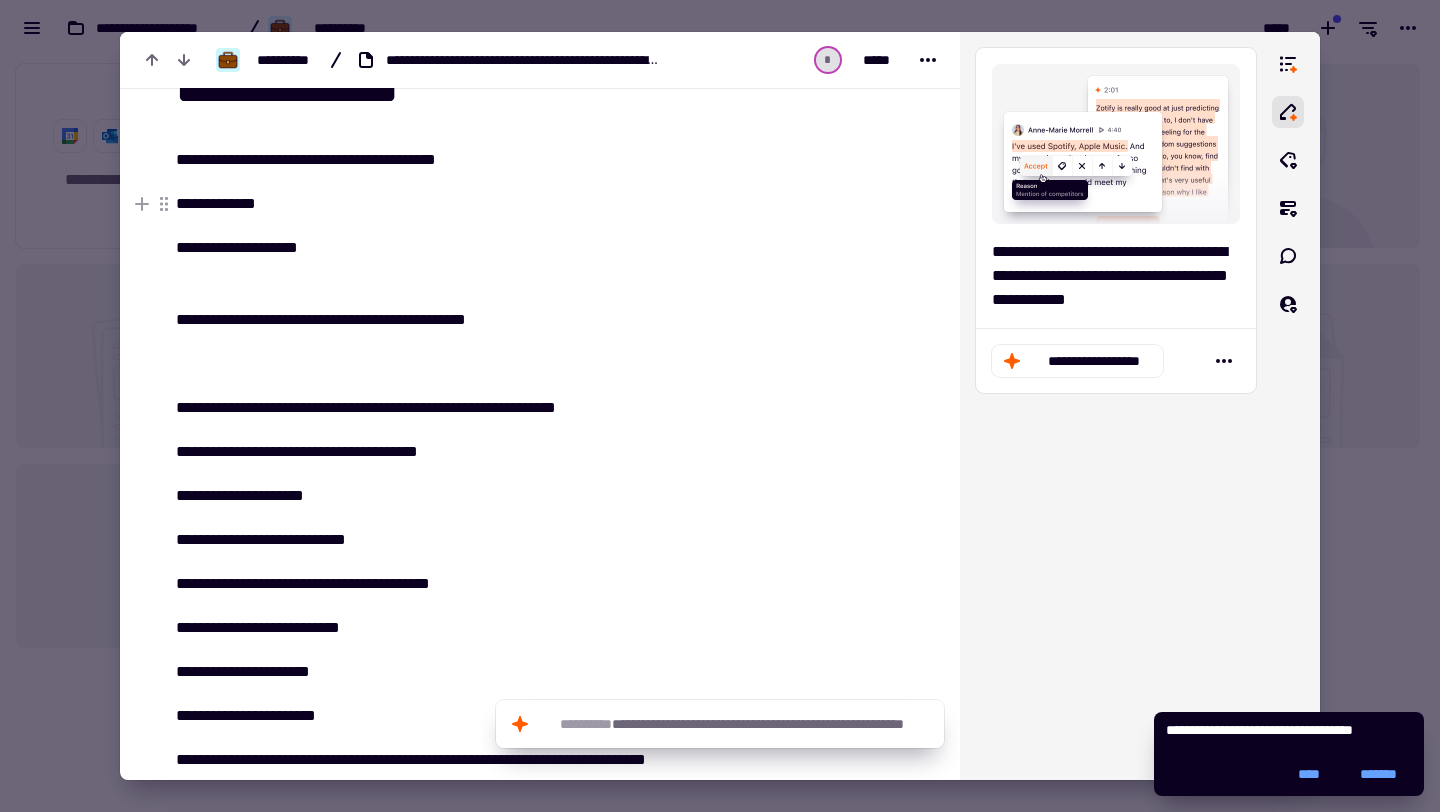 click on "**********" at bounding box center [465, 204] 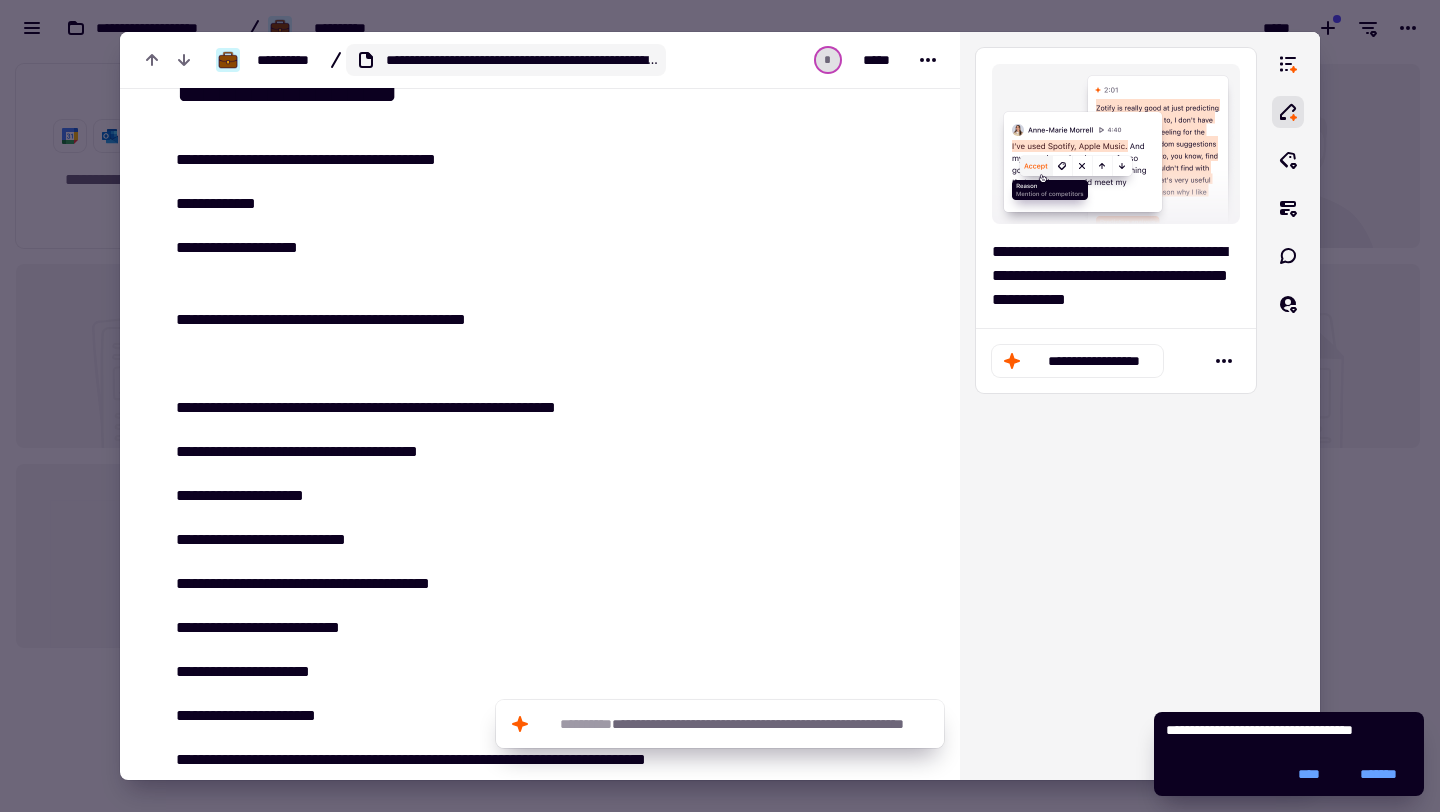 click on "**********" 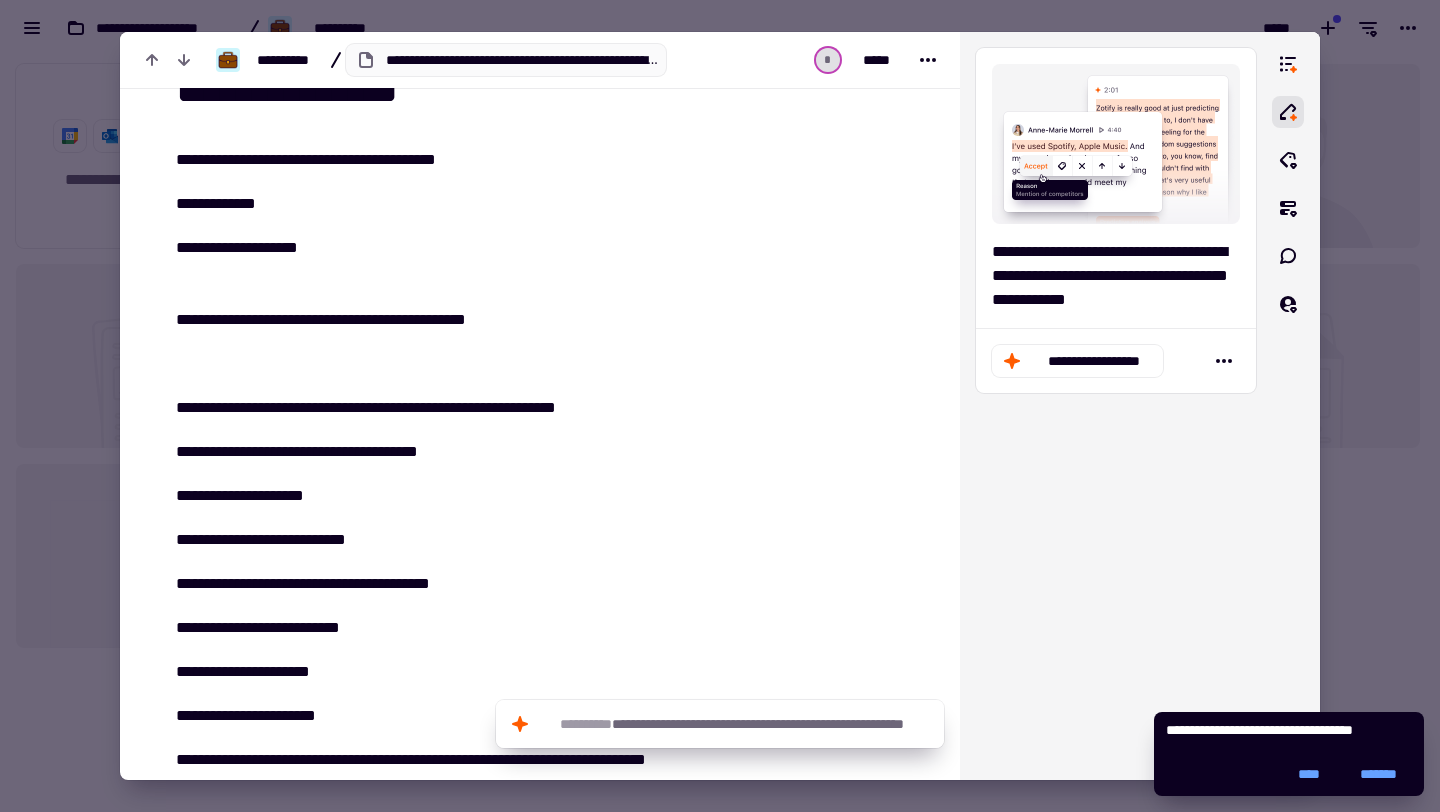 scroll, scrollTop: 0, scrollLeft: 120, axis: horizontal 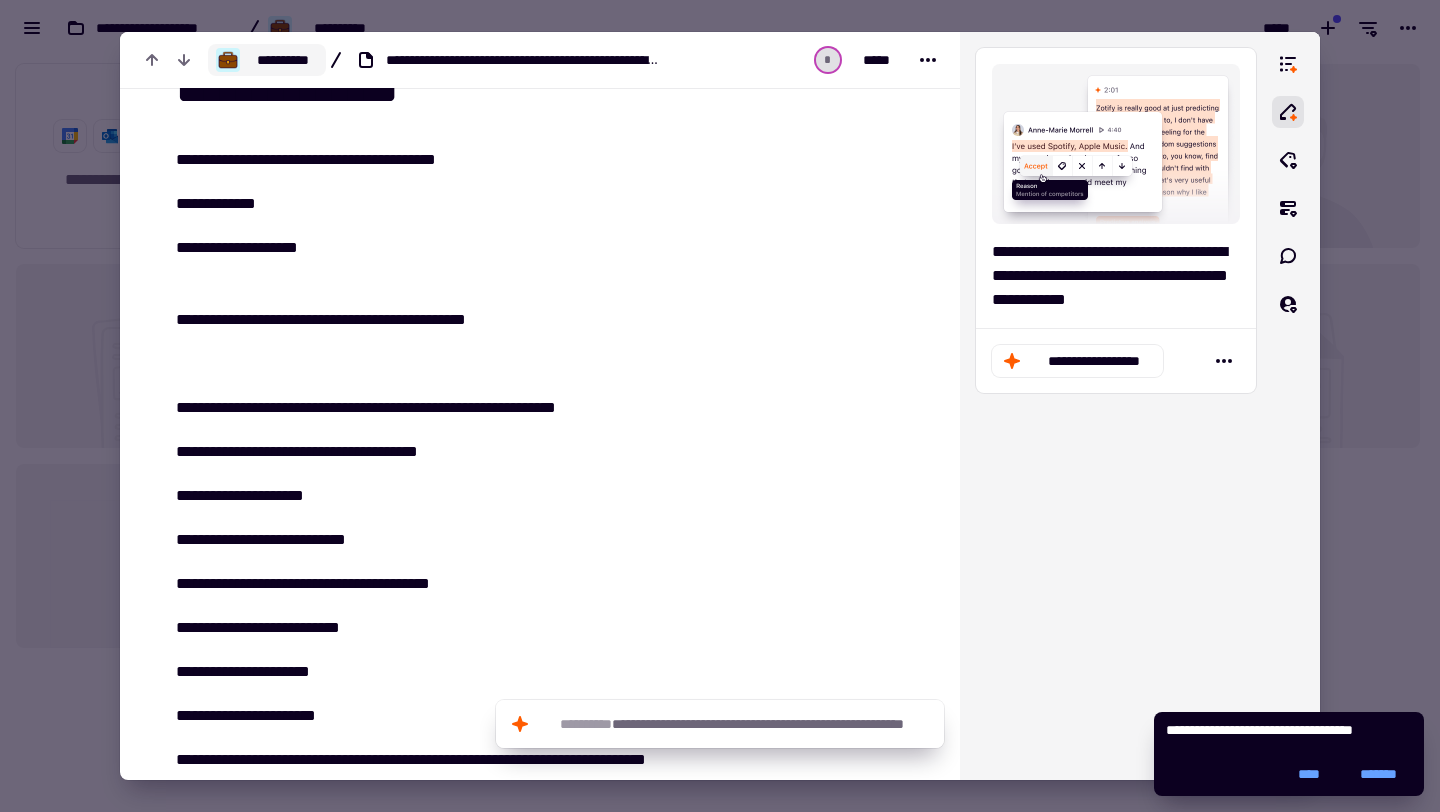click on "**********" 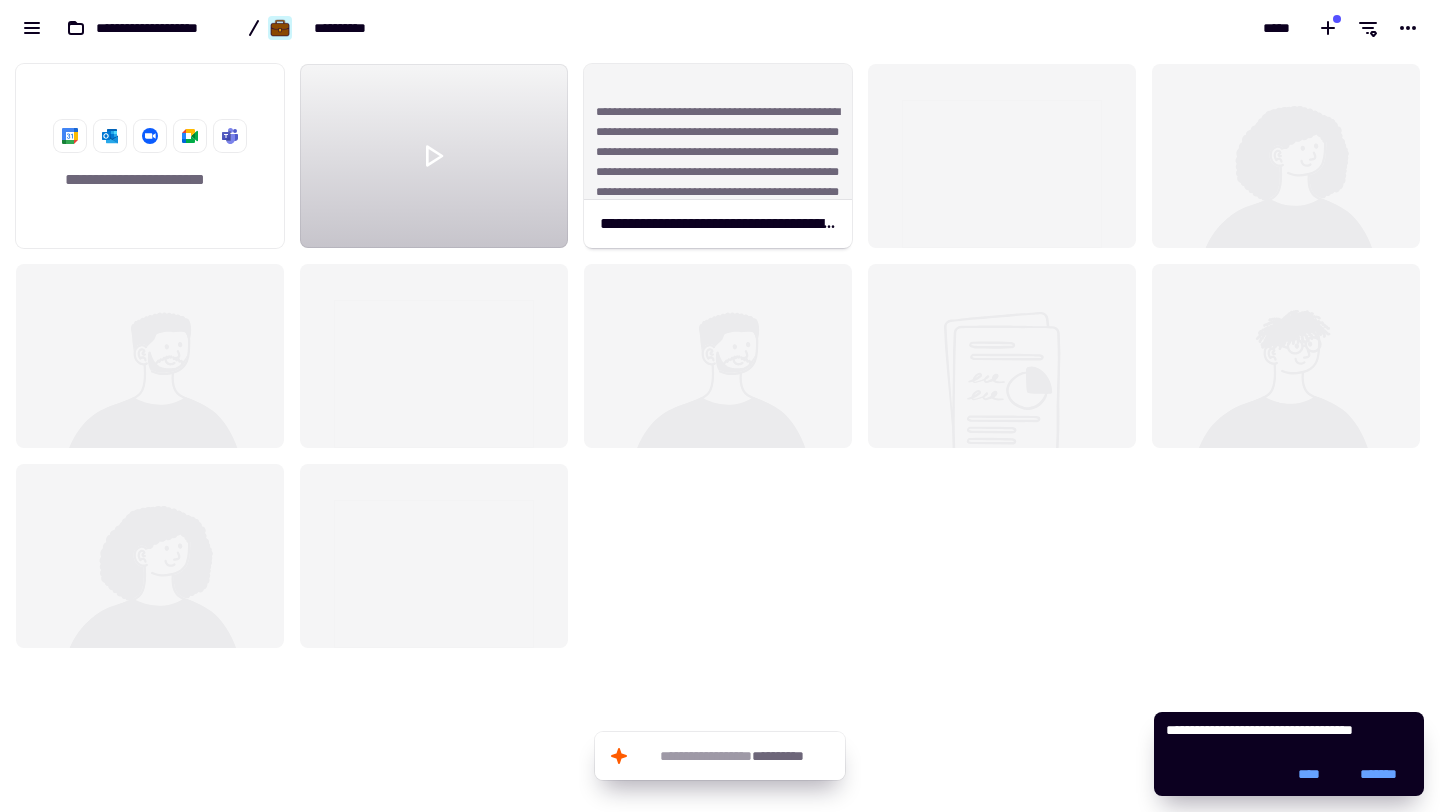 scroll, scrollTop: 1, scrollLeft: 1, axis: both 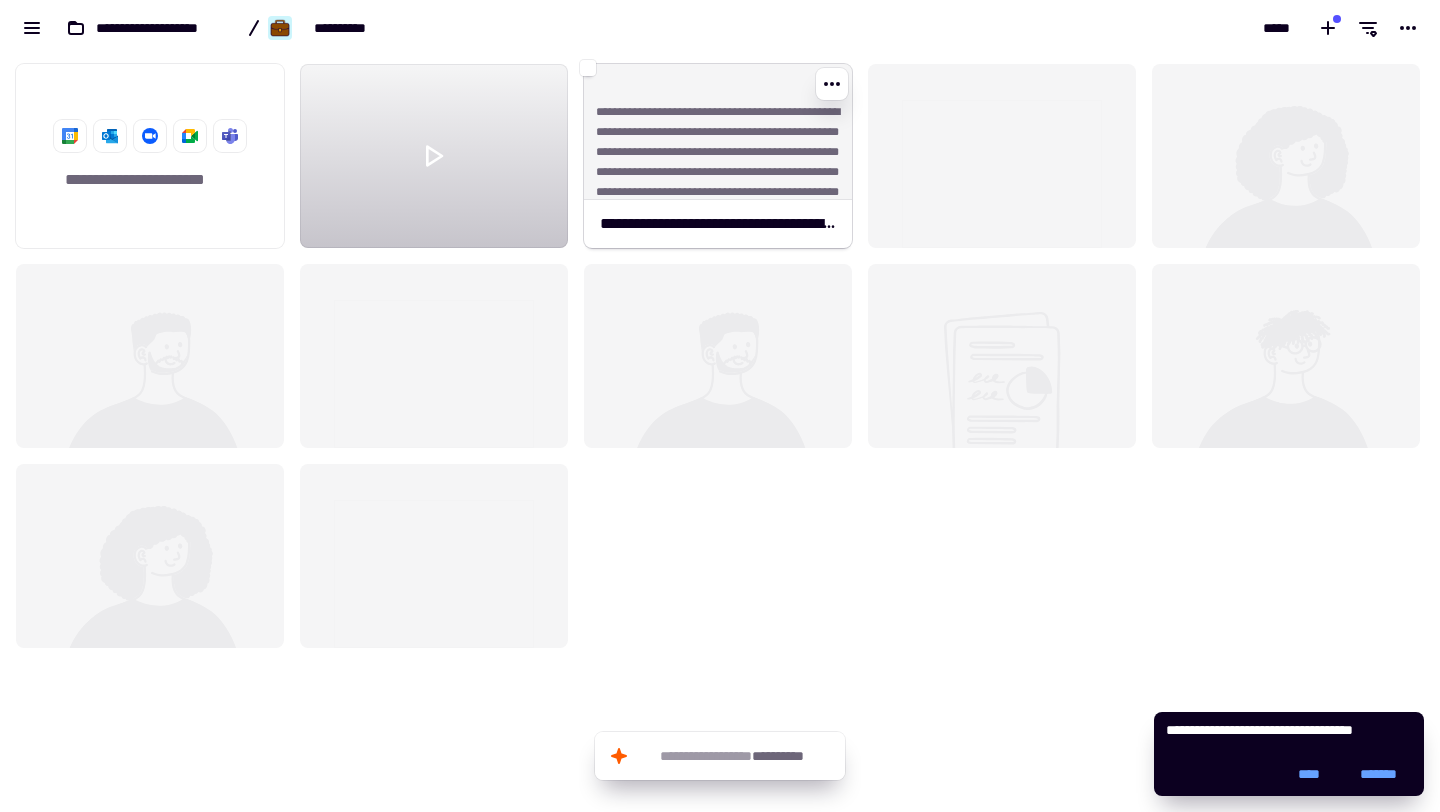 click on "**********" 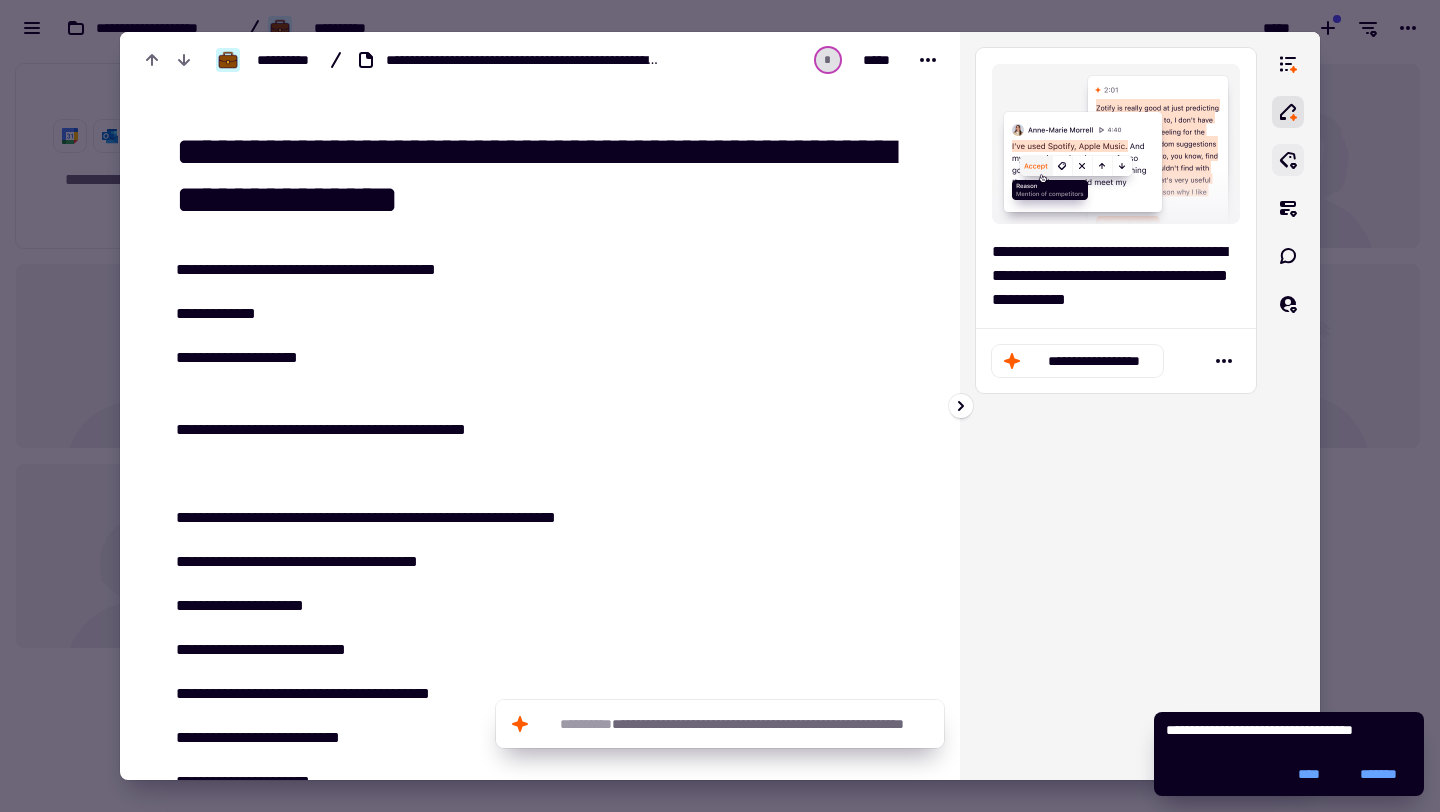 click 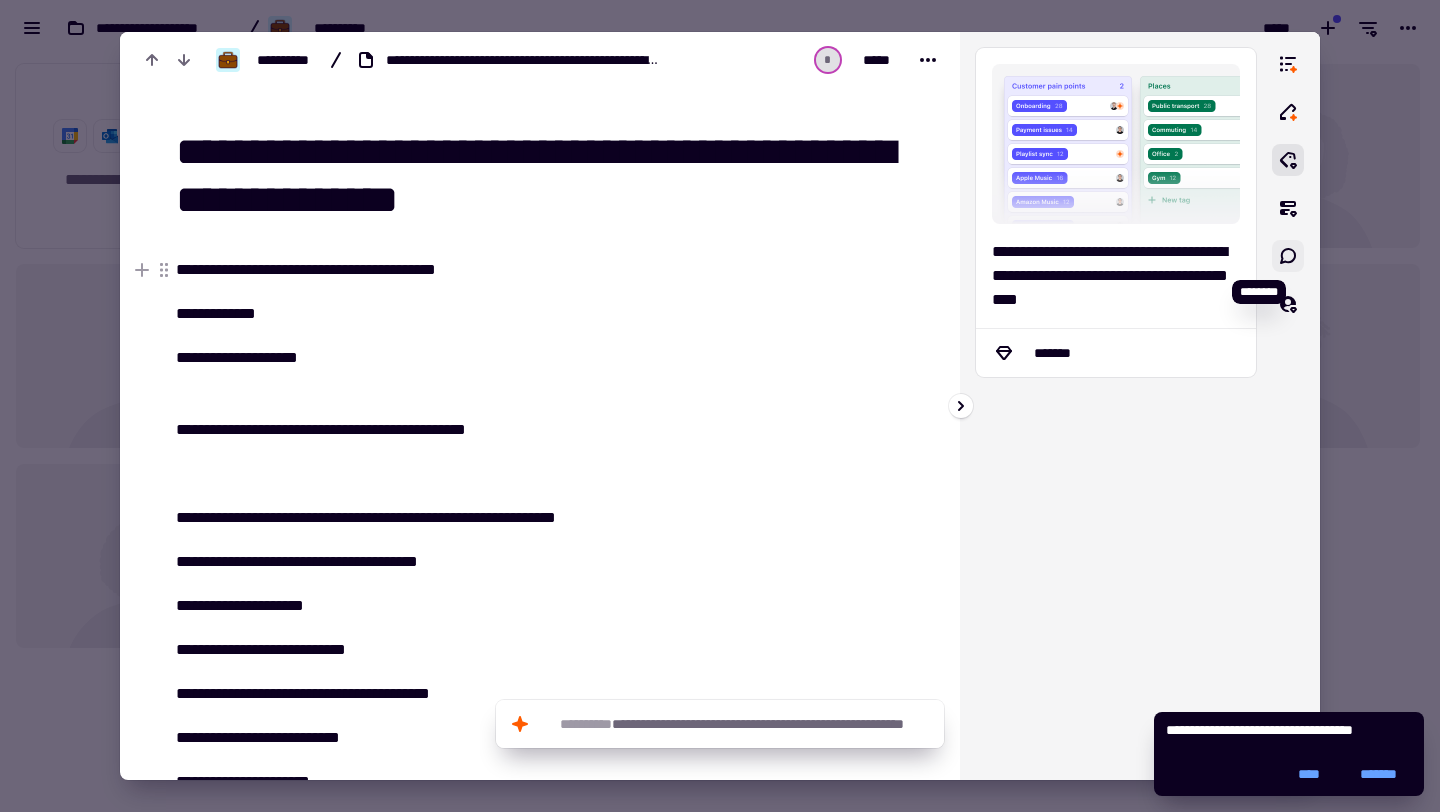 click 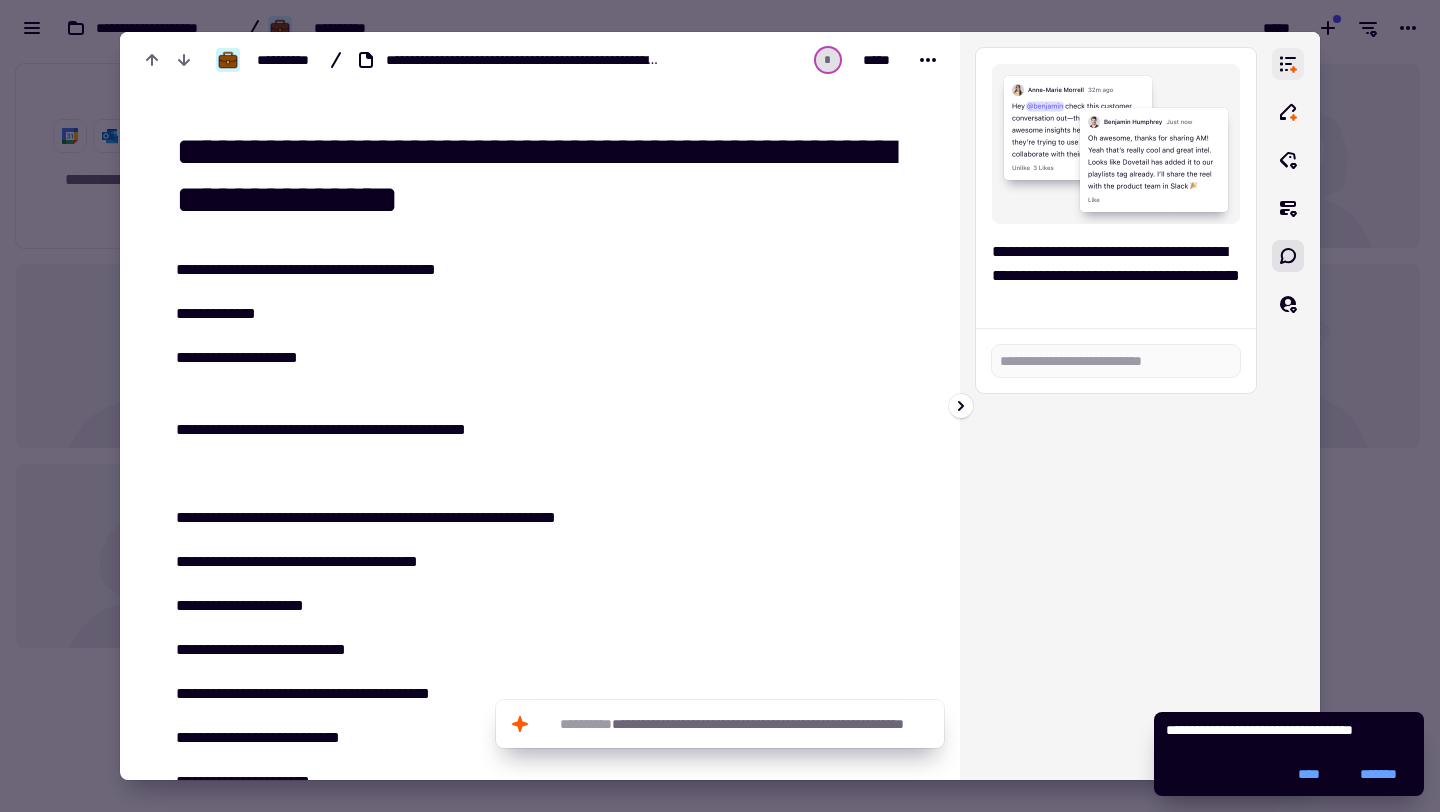 click 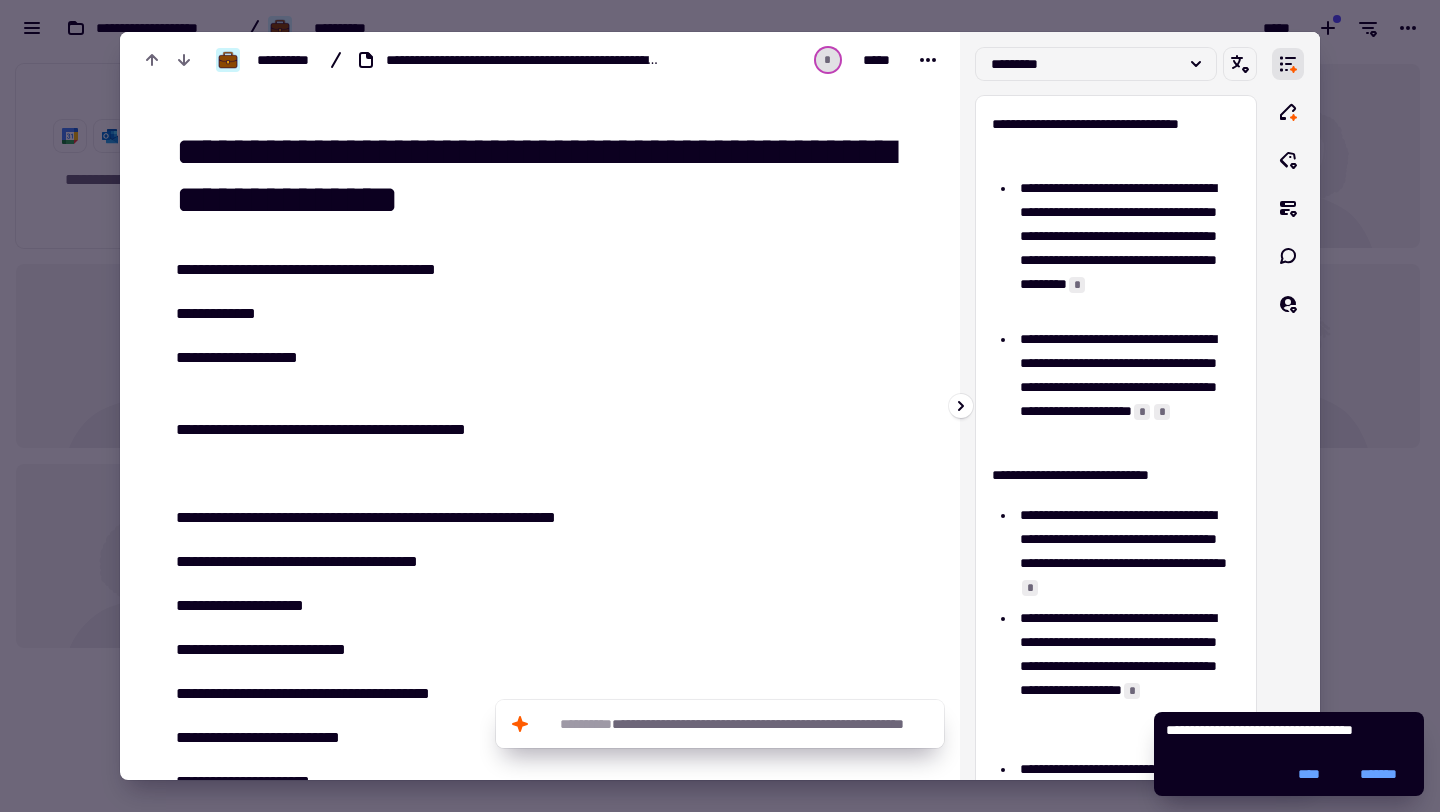 type 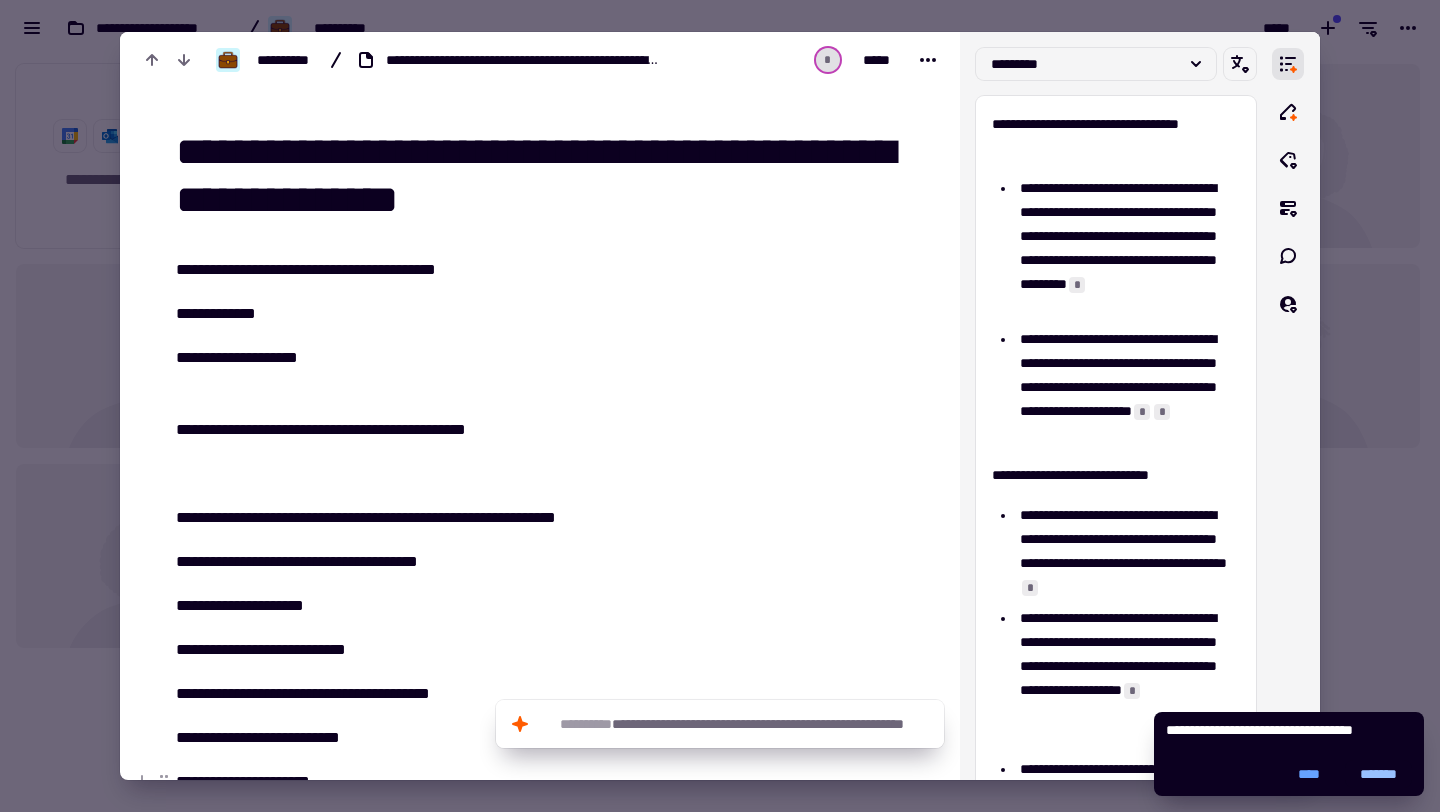 click on "*******" 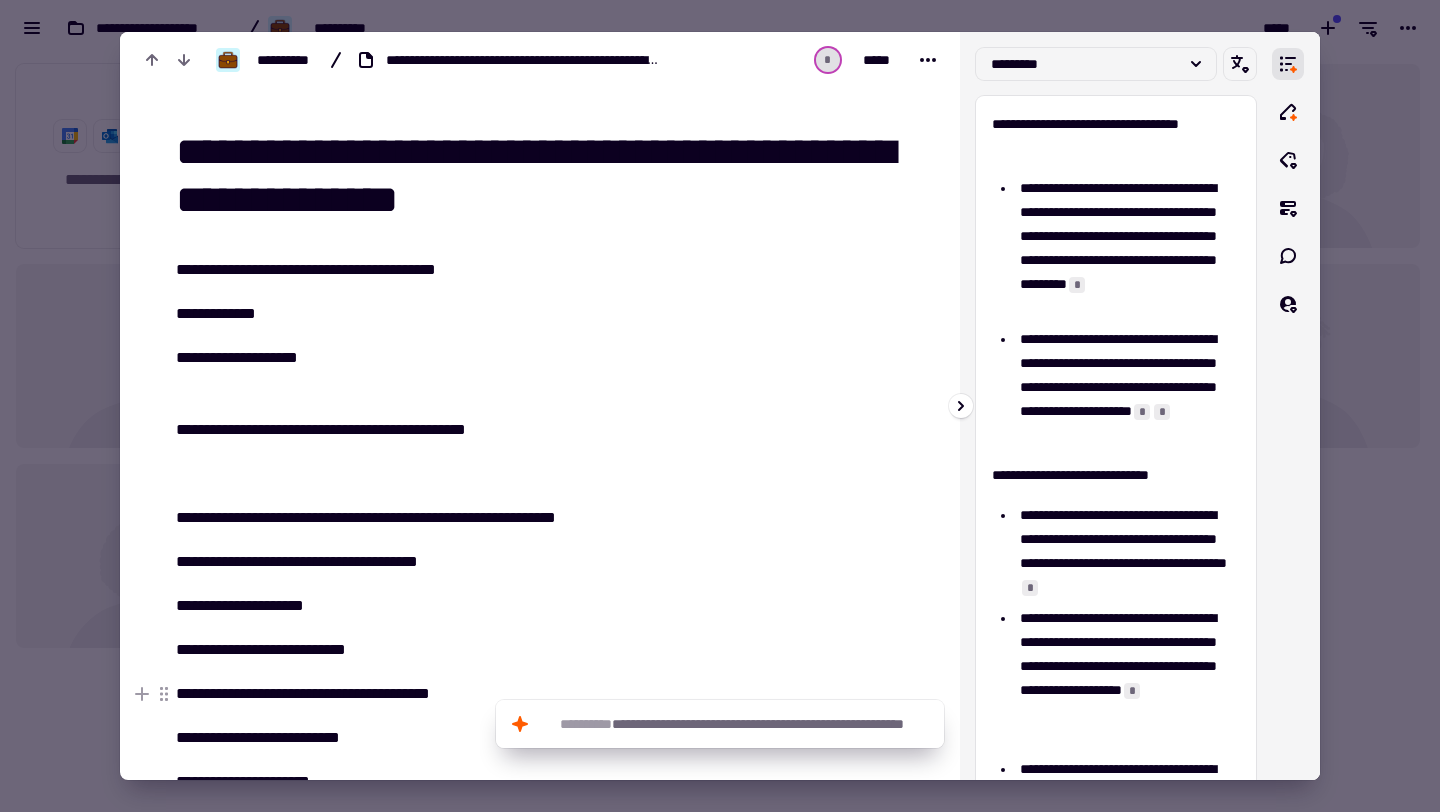 click on "**********" at bounding box center [1116, 406] 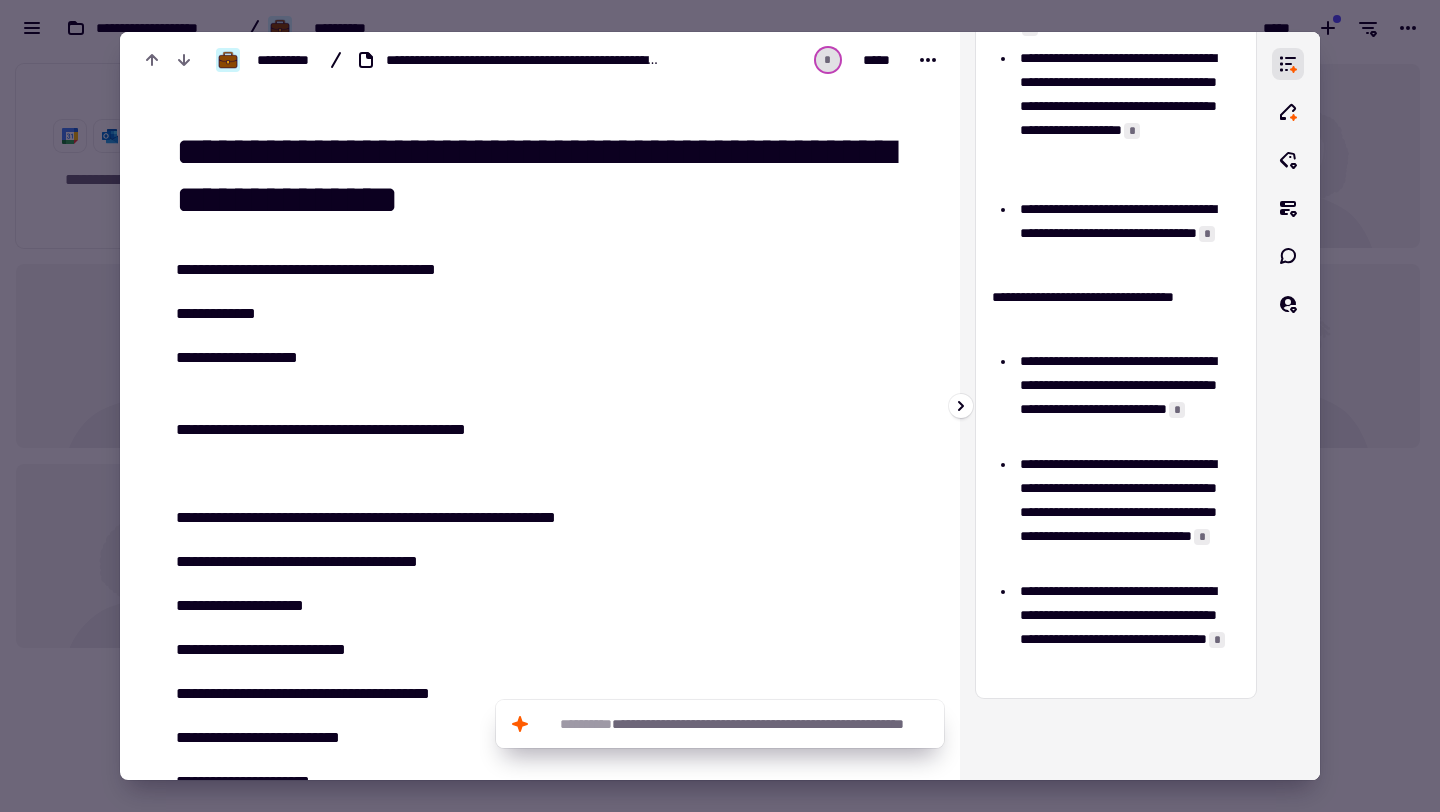 scroll, scrollTop: 600, scrollLeft: 0, axis: vertical 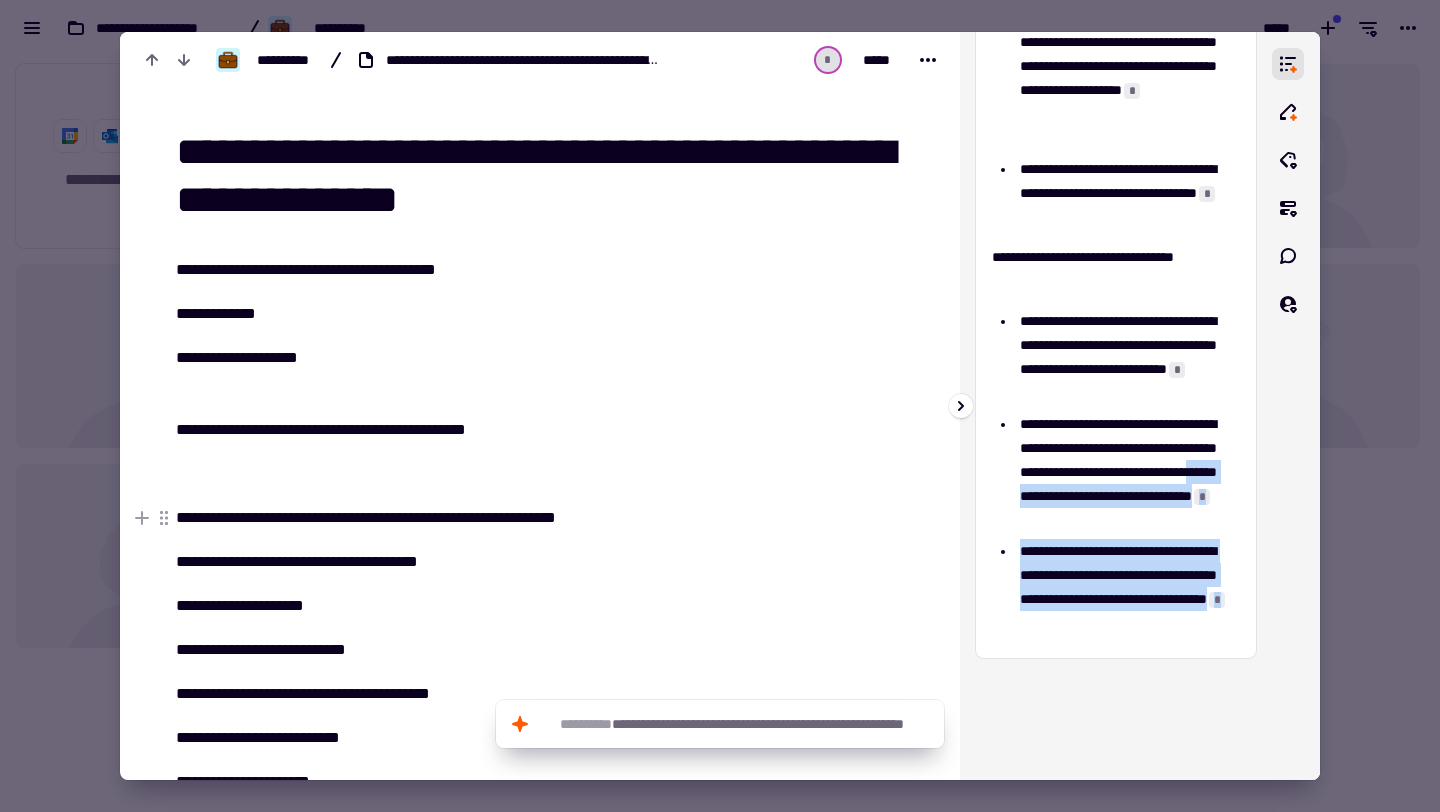drag, startPoint x: 1224, startPoint y: 639, endPoint x: 1160, endPoint y: 506, distance: 147.59743 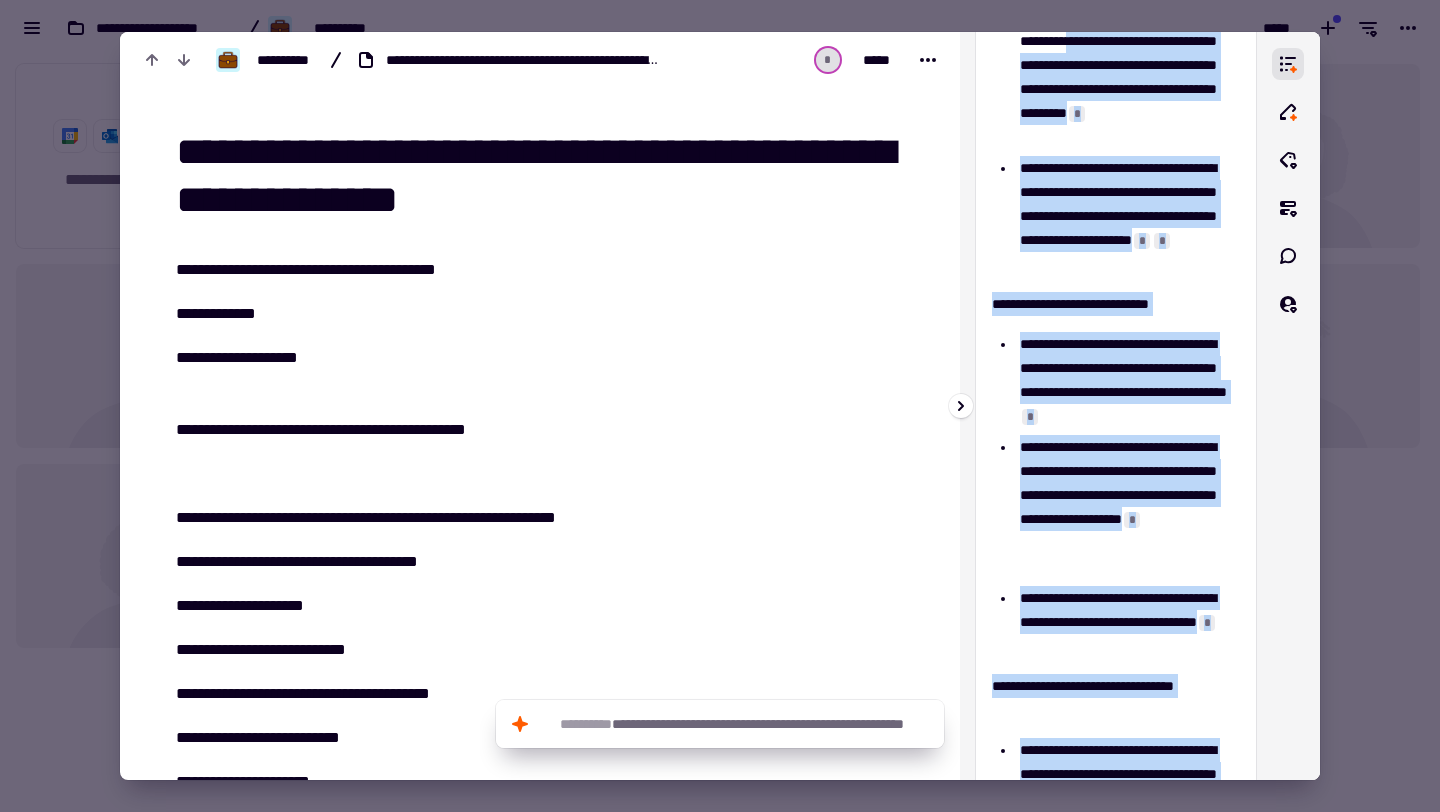 scroll, scrollTop: 0, scrollLeft: 0, axis: both 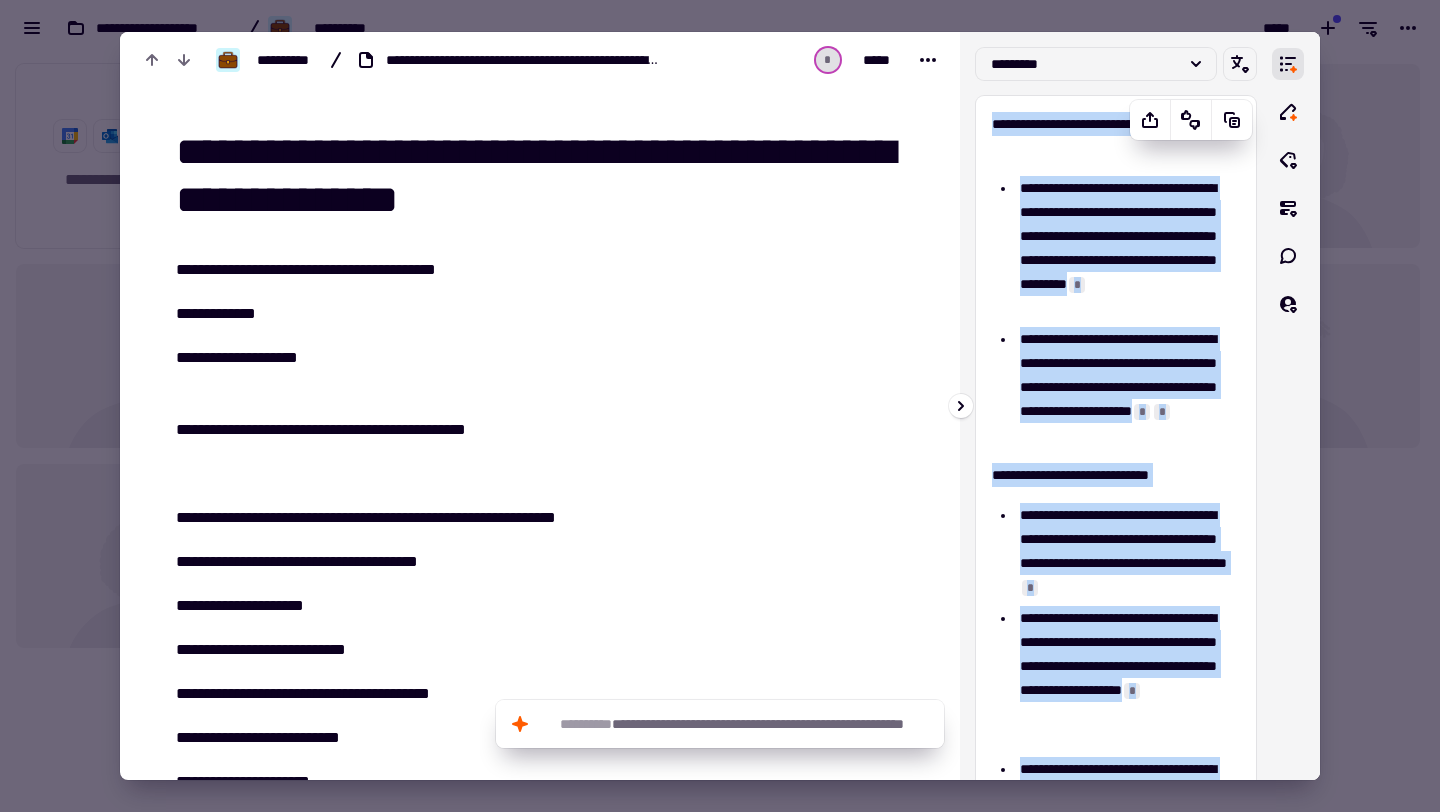 copy on "**********" 